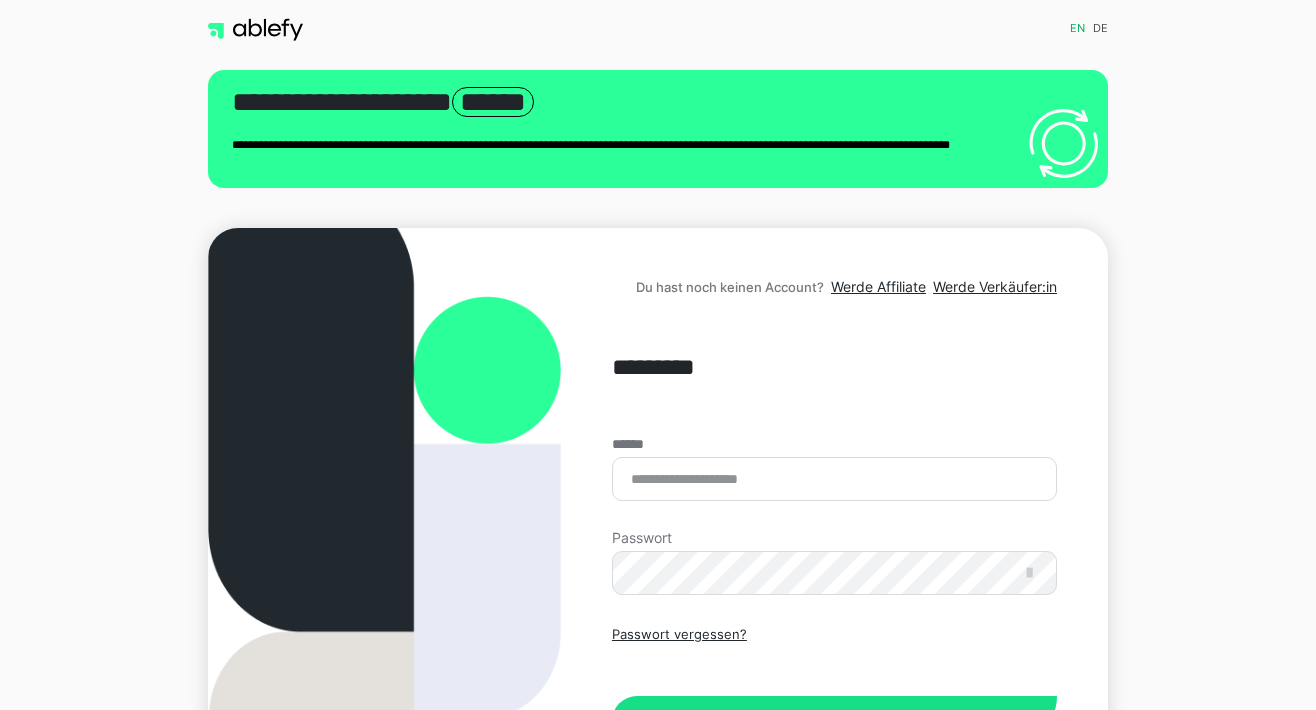 scroll, scrollTop: 0, scrollLeft: 0, axis: both 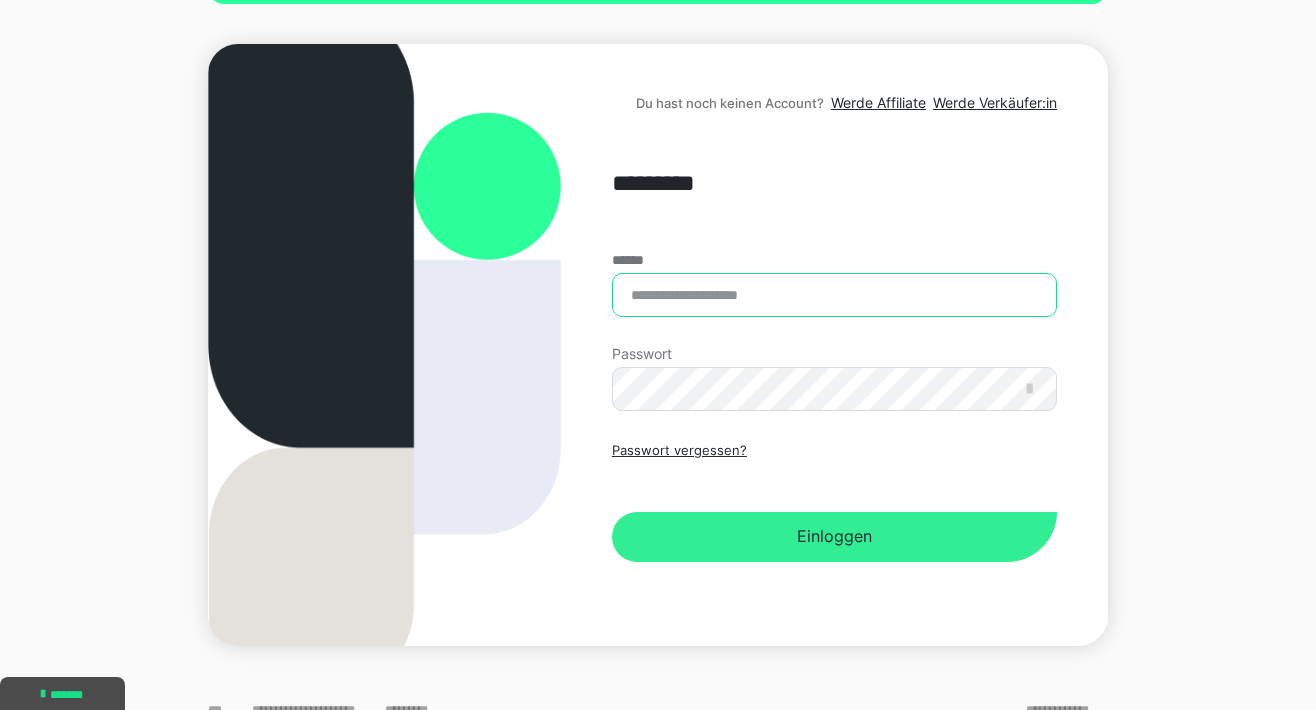 type on "**********" 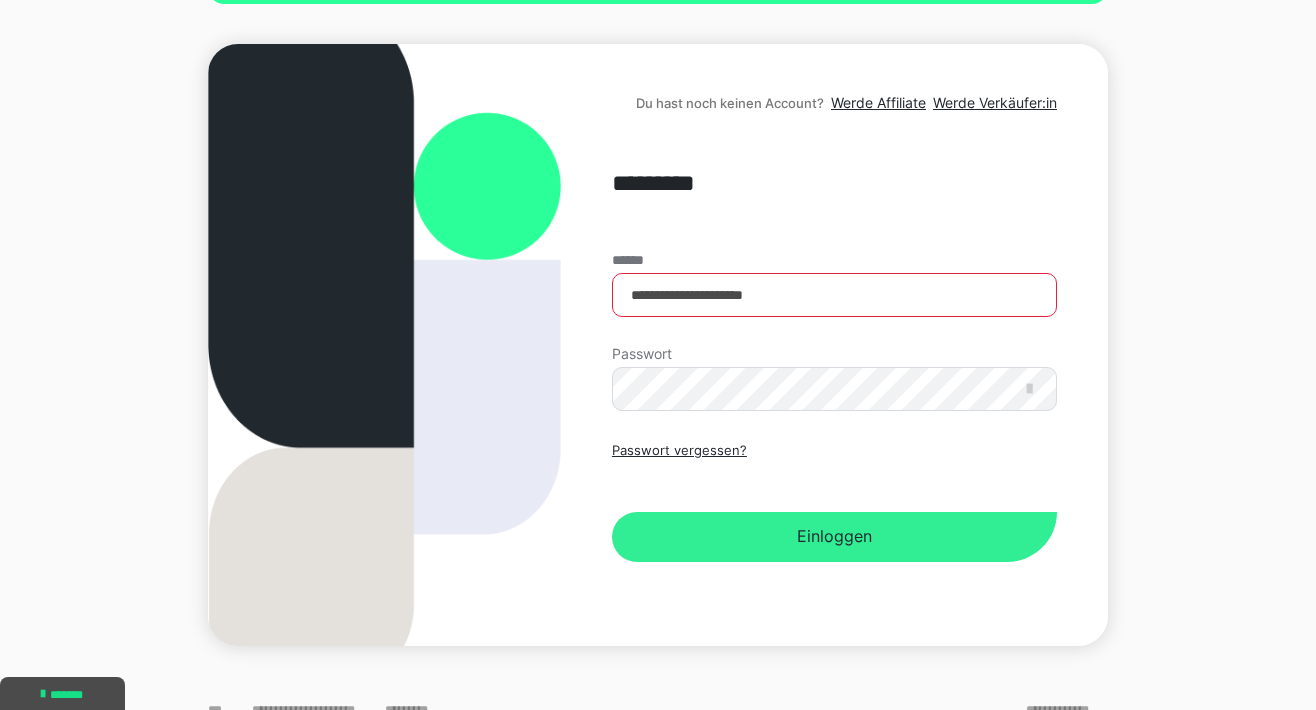 click on "Einloggen" at bounding box center [834, 537] 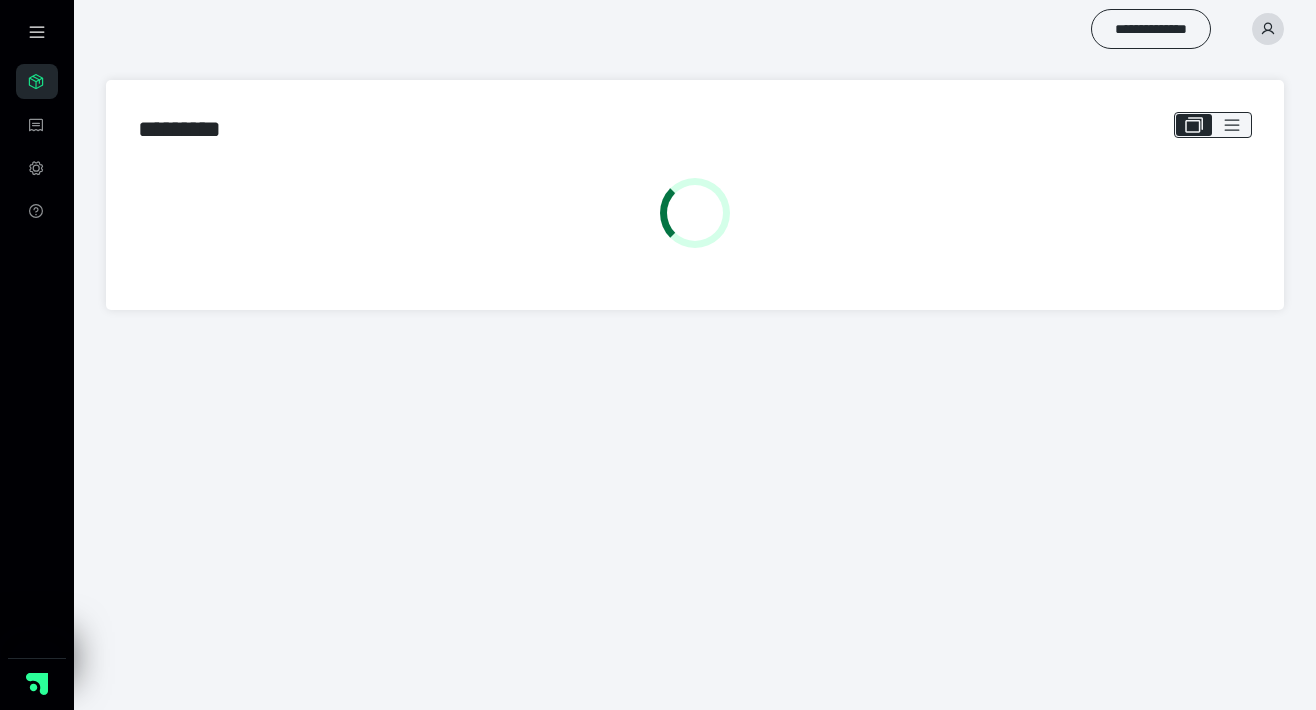 scroll, scrollTop: 0, scrollLeft: 0, axis: both 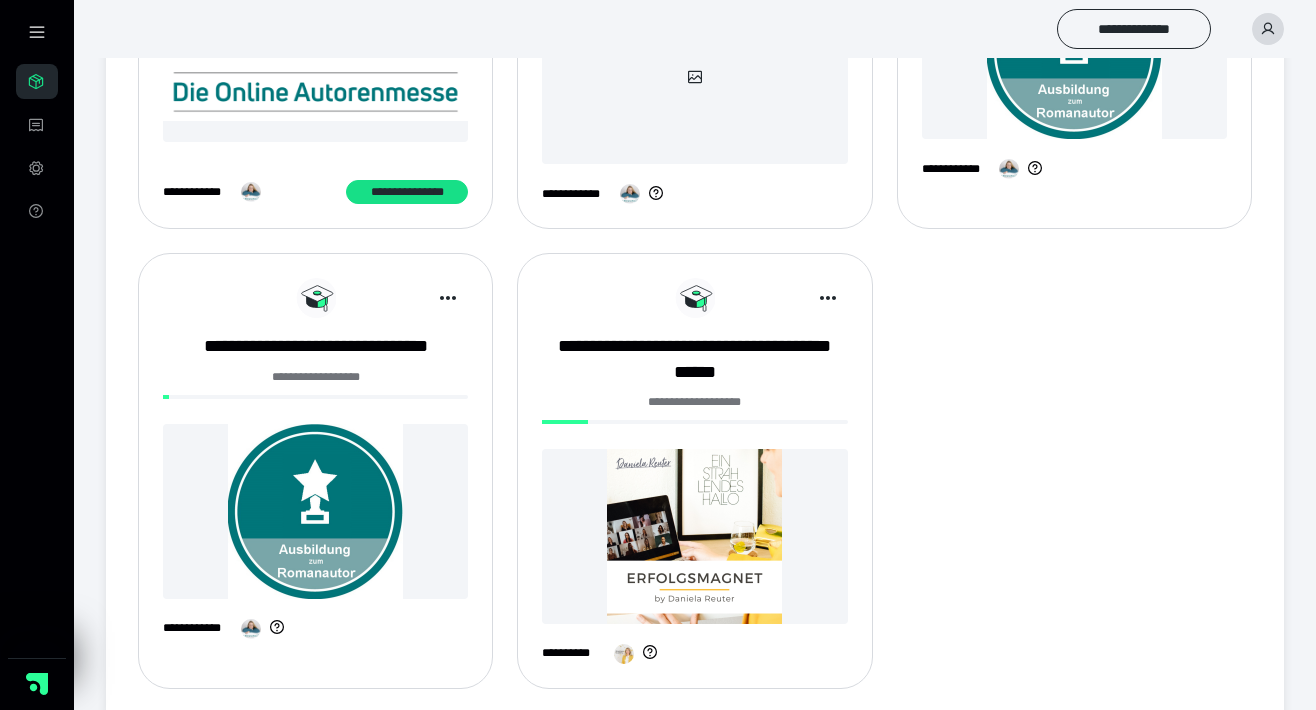 click at bounding box center [315, 511] 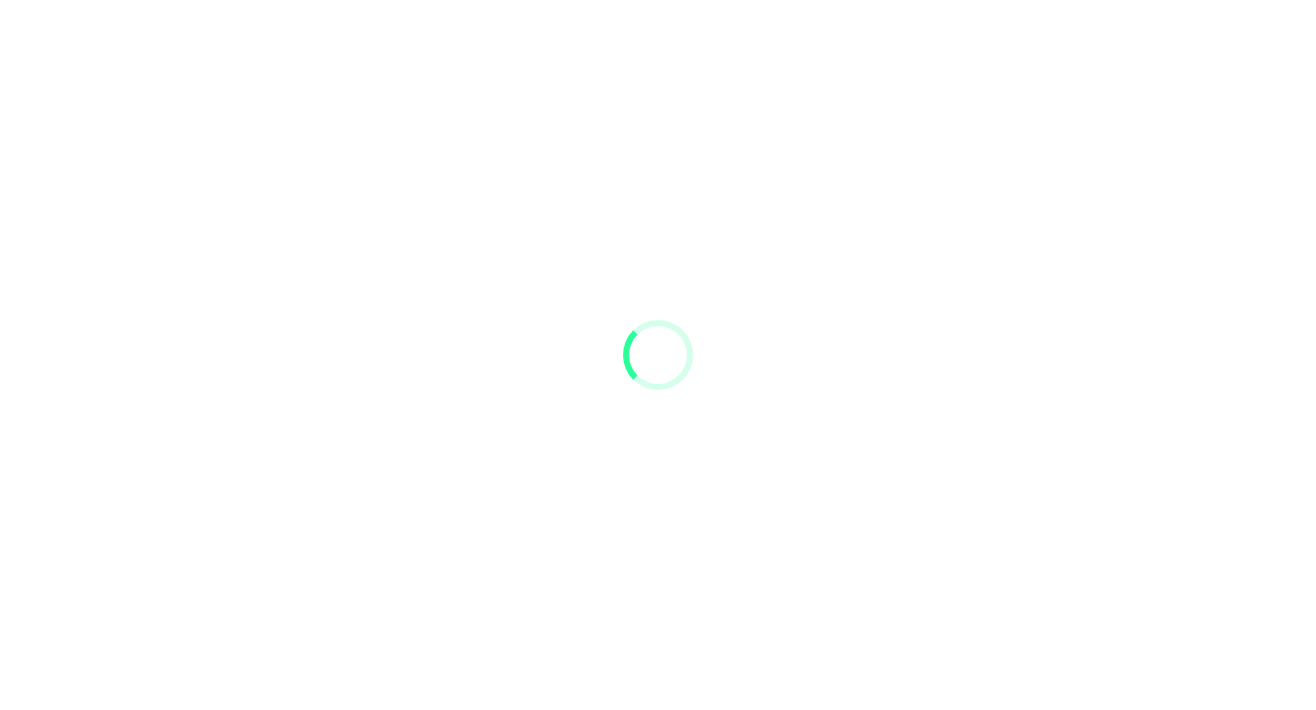 scroll, scrollTop: 0, scrollLeft: 0, axis: both 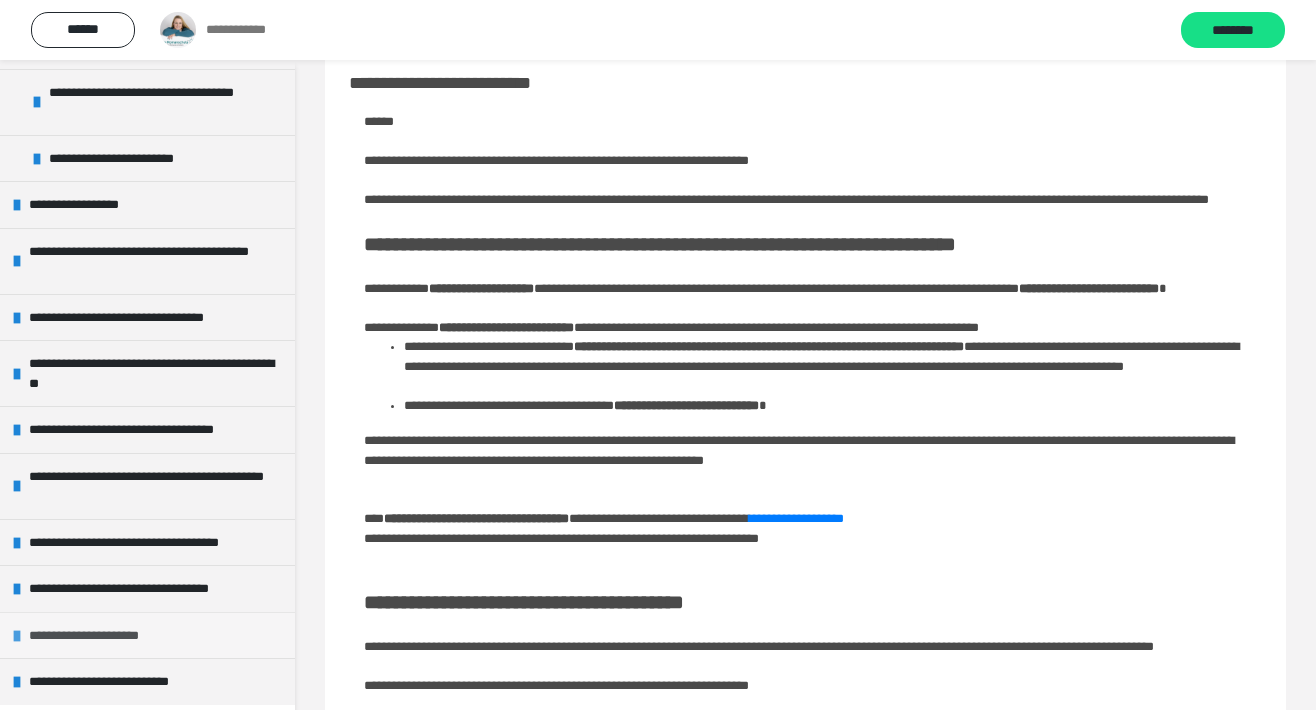 click on "**********" at bounding box center (104, 636) 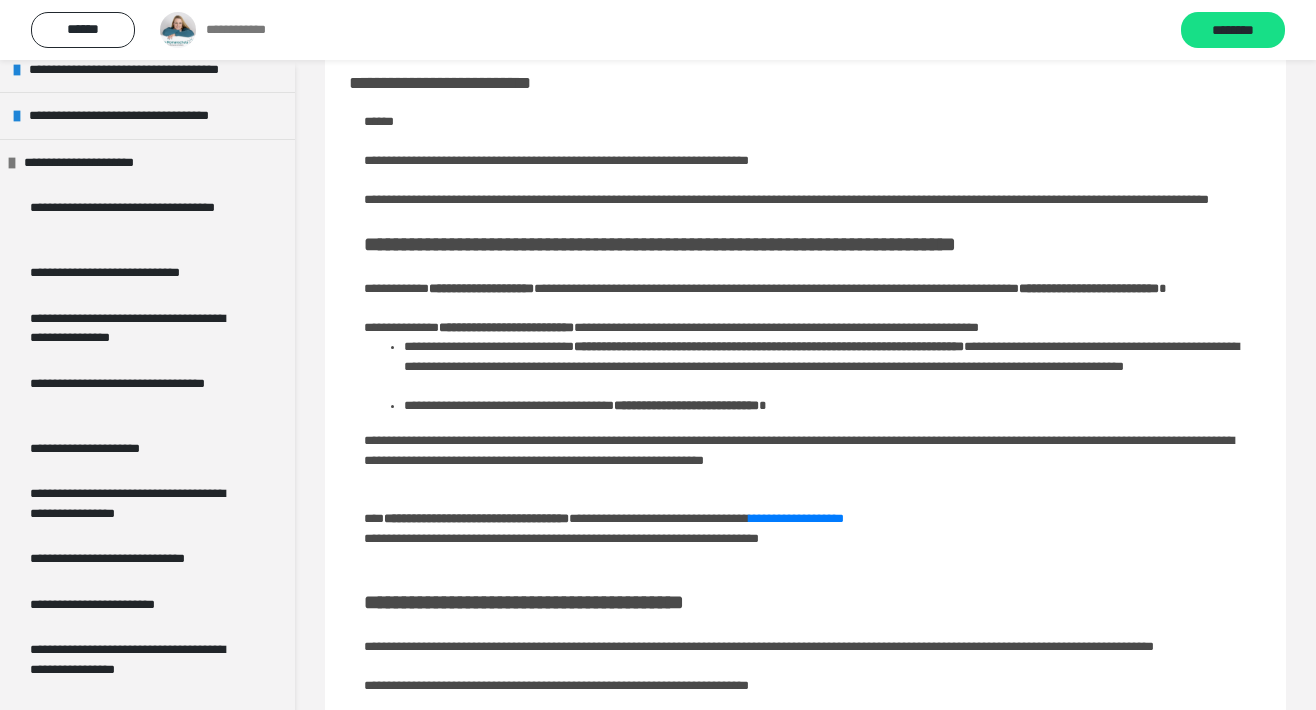 scroll, scrollTop: 1013, scrollLeft: 0, axis: vertical 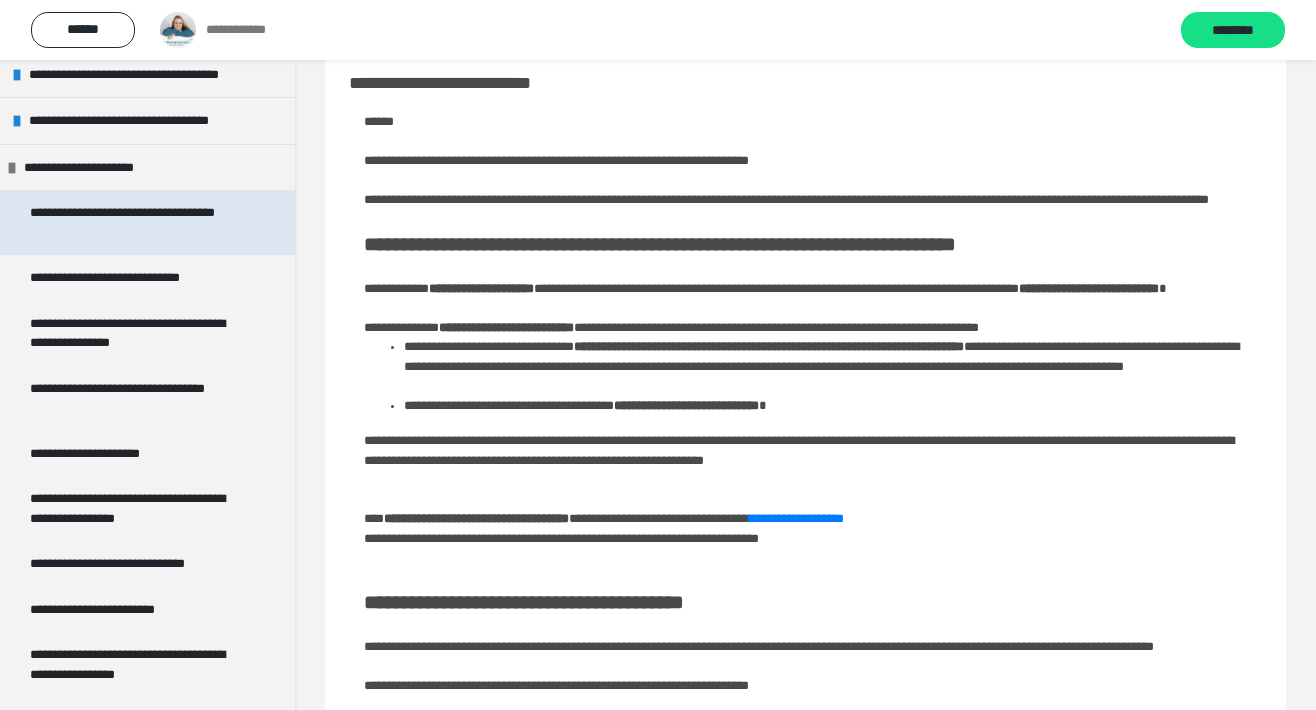 click on "**********" at bounding box center [139, 222] 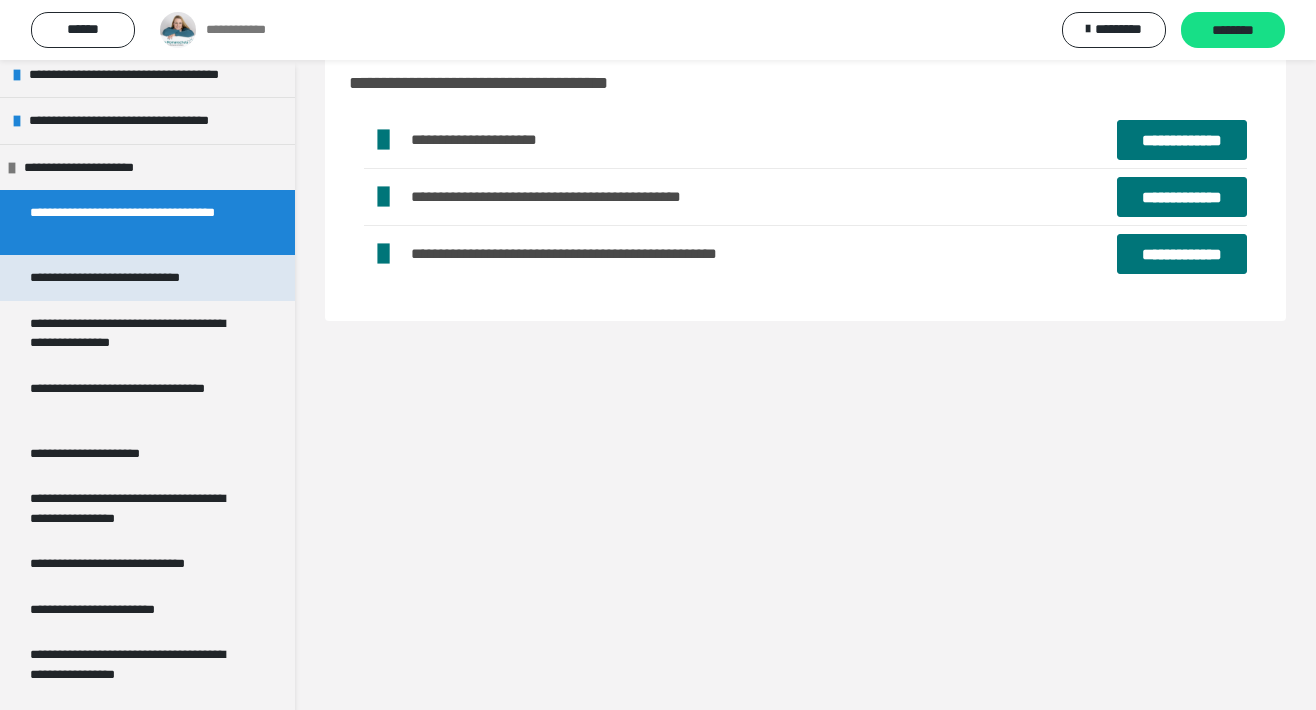 click on "**********" at bounding box center (124, 278) 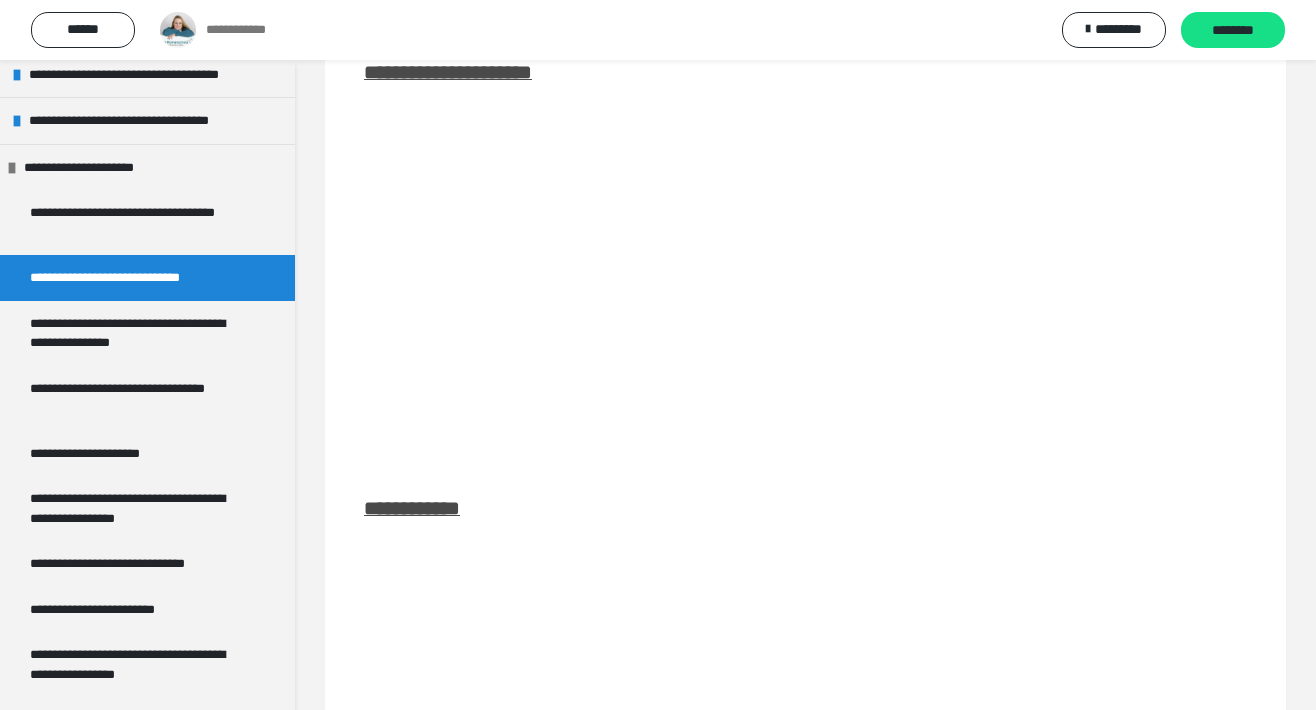 scroll, scrollTop: 0, scrollLeft: 0, axis: both 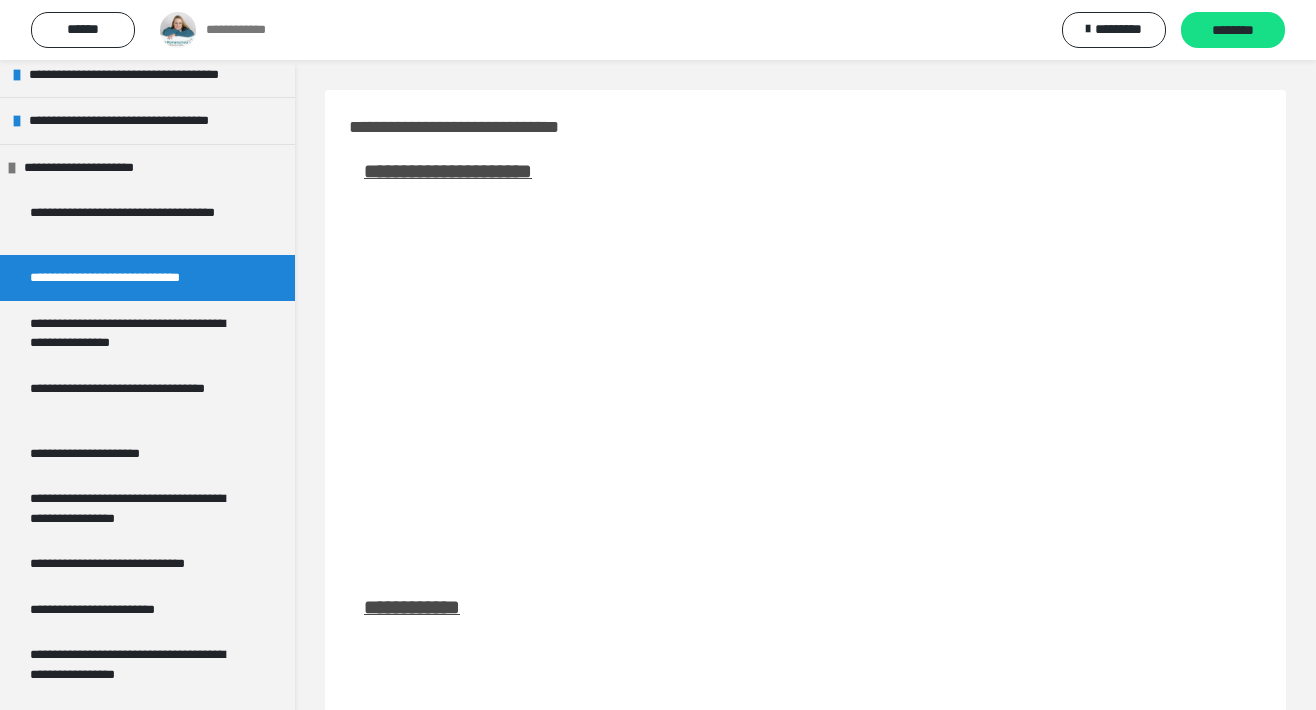 click at bounding box center (805, 389) 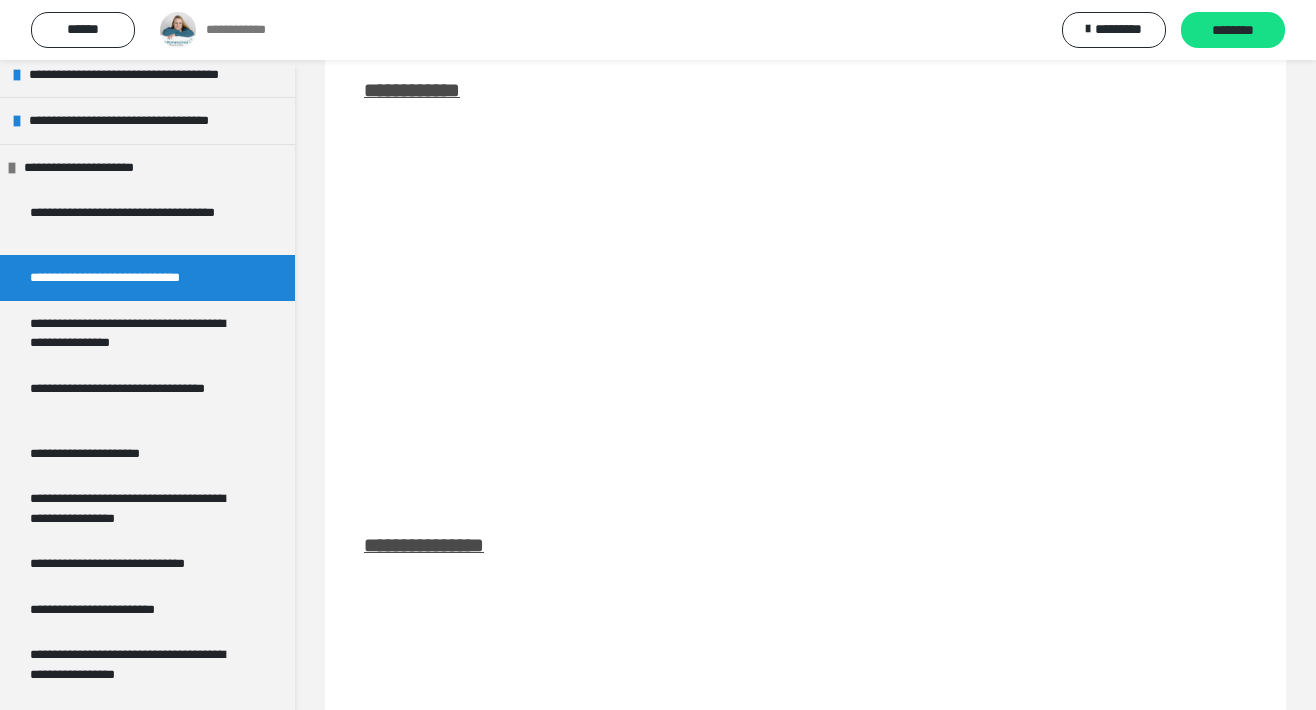 scroll, scrollTop: 552, scrollLeft: 0, axis: vertical 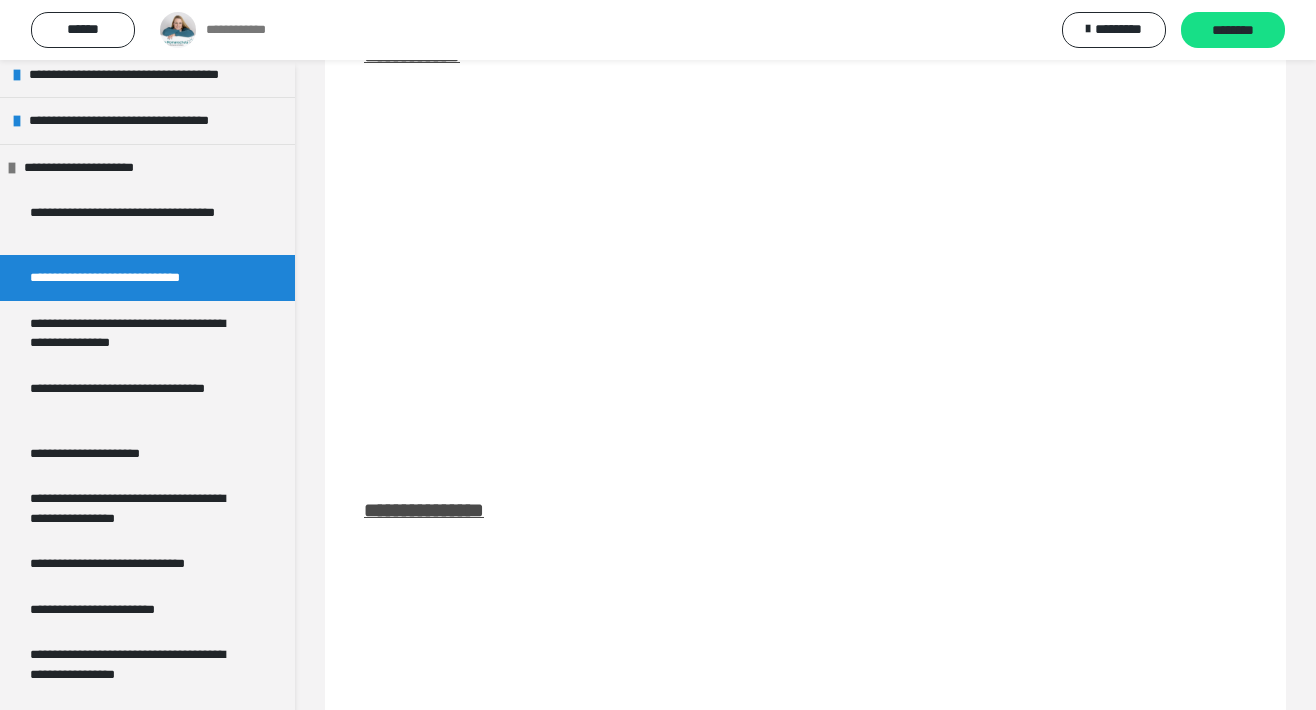 click at bounding box center [805, 272] 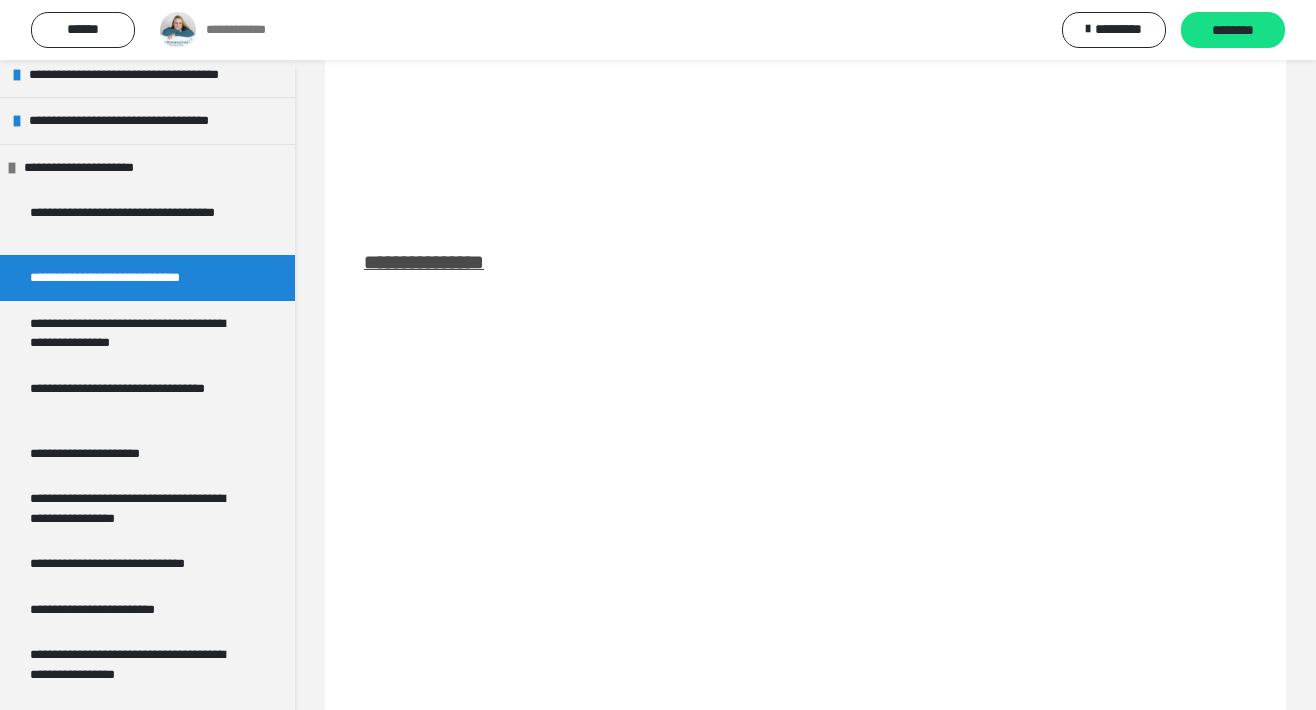 scroll, scrollTop: 838, scrollLeft: 0, axis: vertical 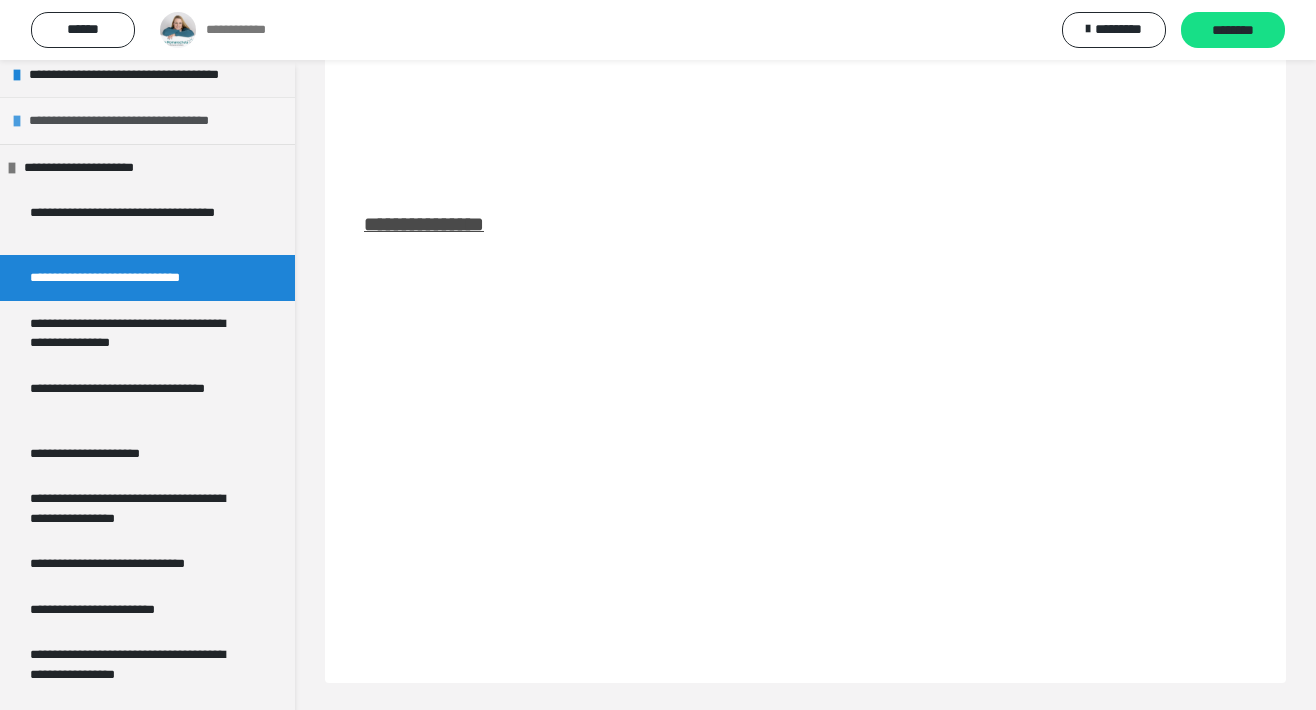 click on "**********" at bounding box center [139, 121] 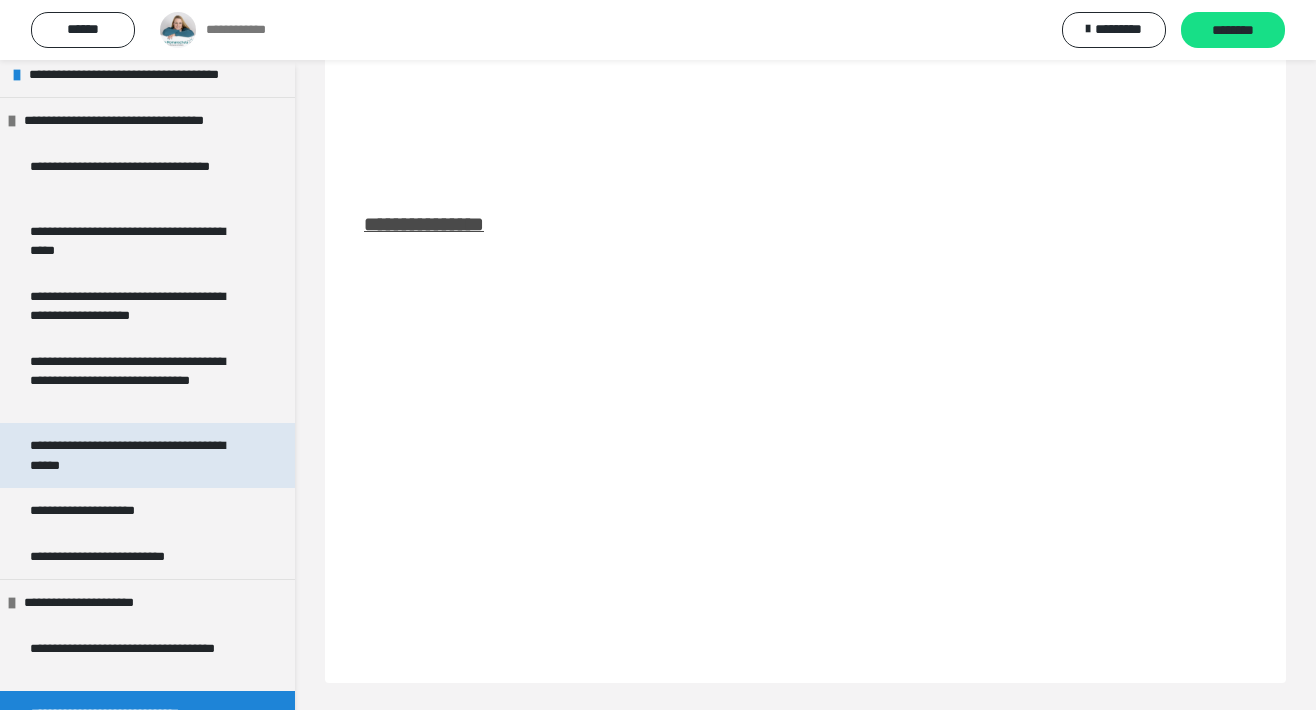 click on "**********" at bounding box center [139, 455] 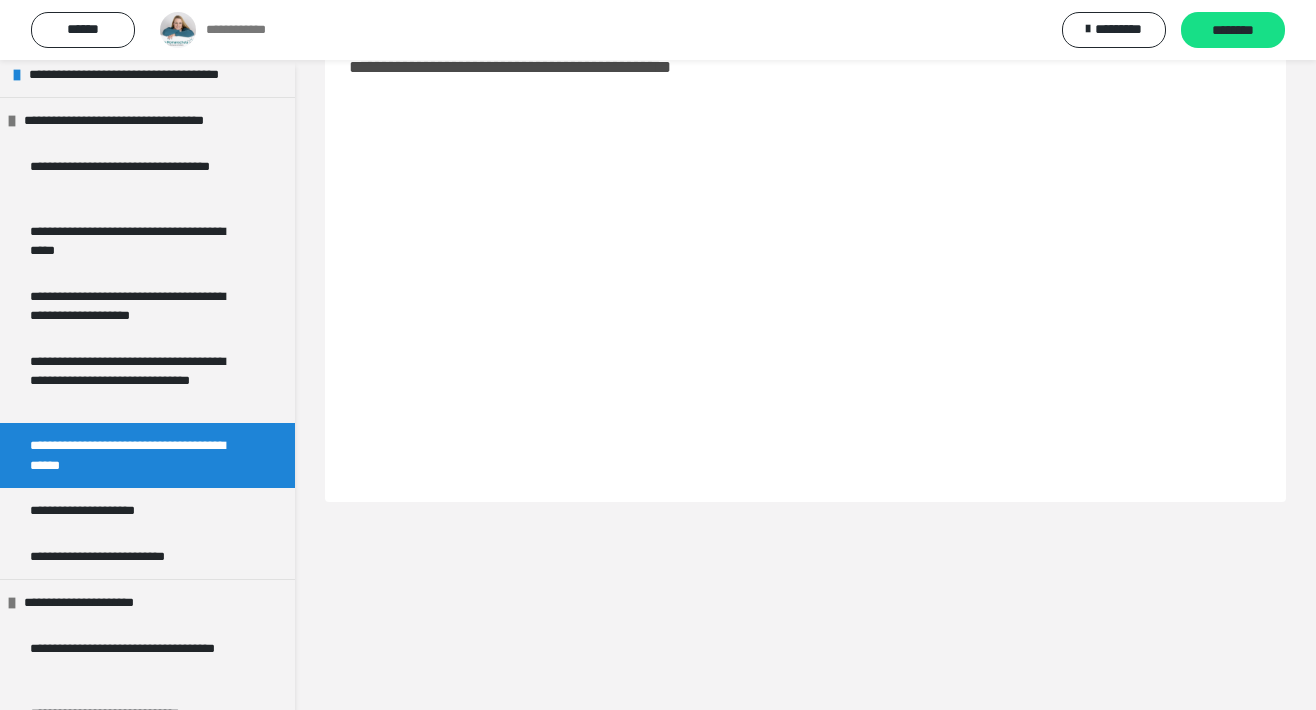 scroll, scrollTop: 0, scrollLeft: 0, axis: both 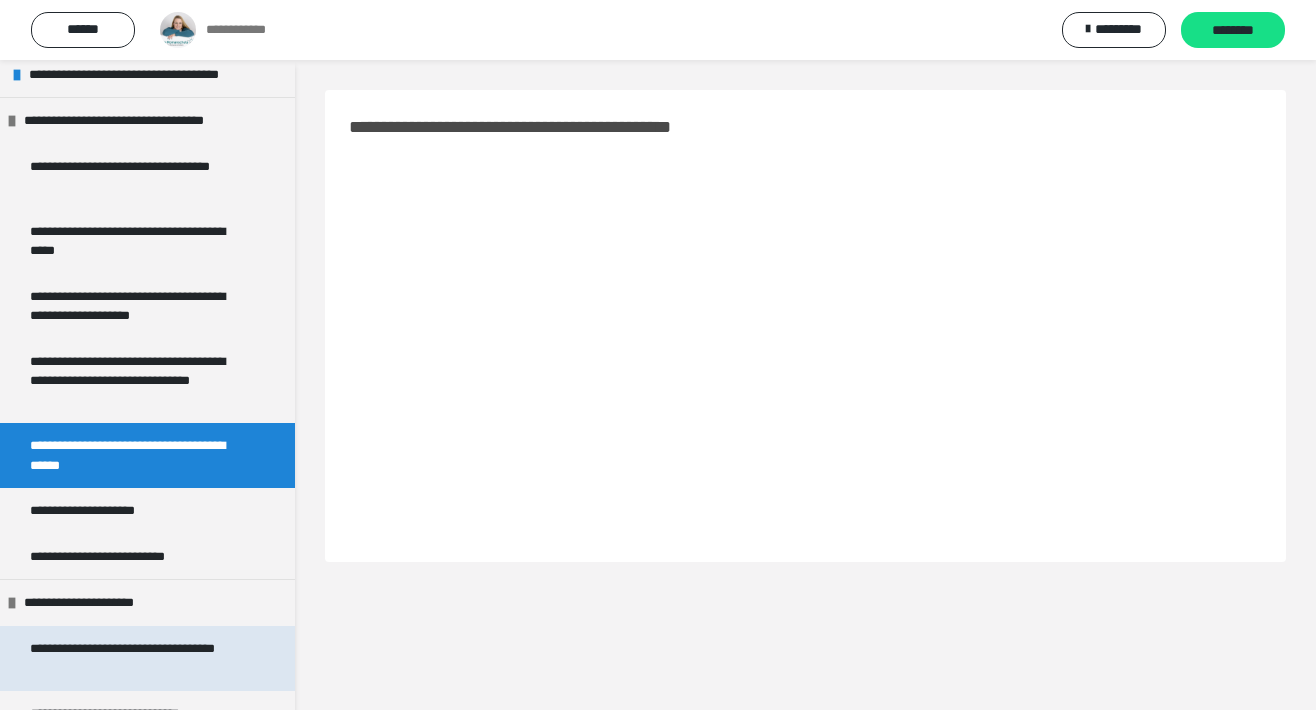 click on "**********" at bounding box center [139, 658] 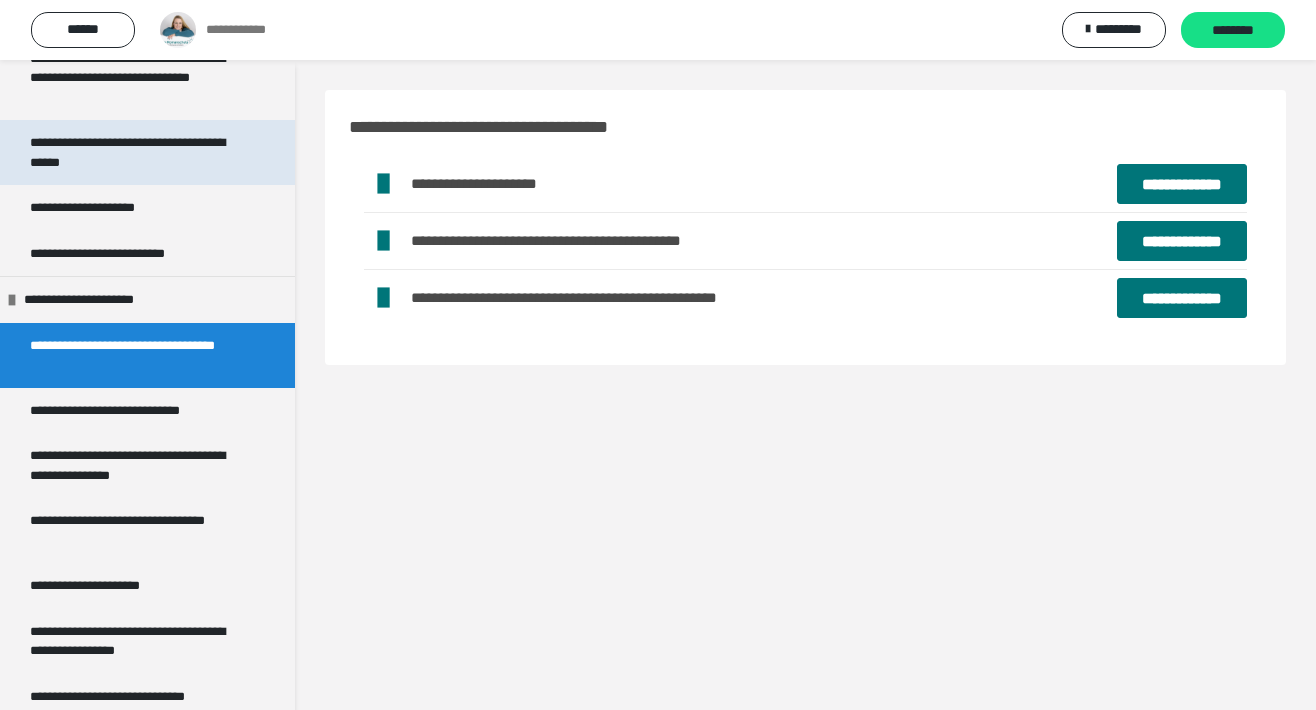 scroll, scrollTop: 1318, scrollLeft: 0, axis: vertical 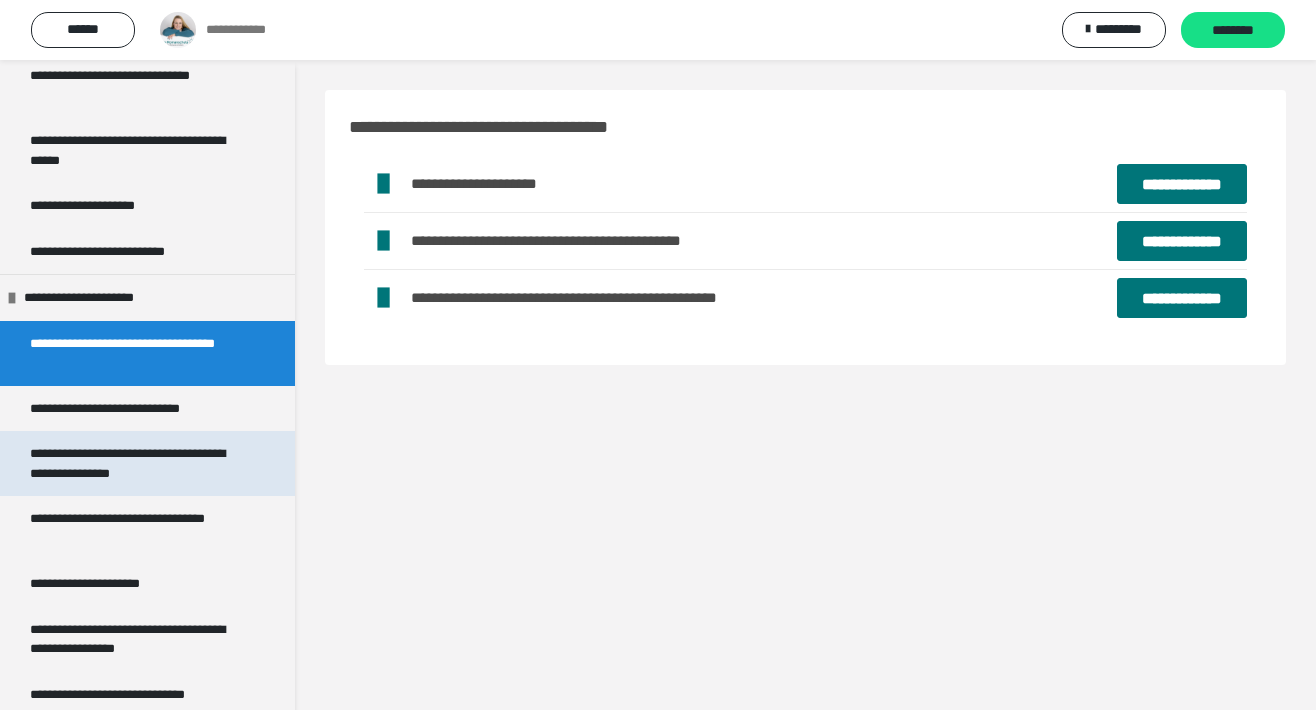 click on "**********" at bounding box center [139, 463] 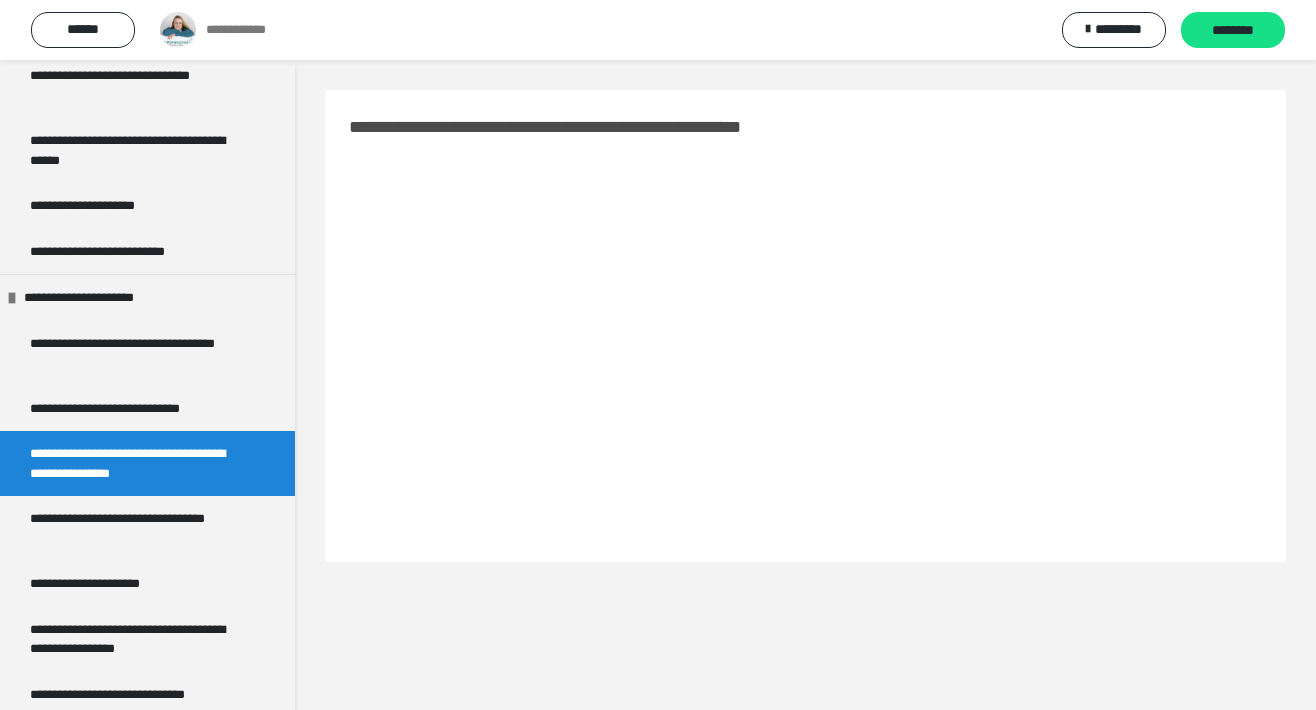 click at bounding box center (805, 339) 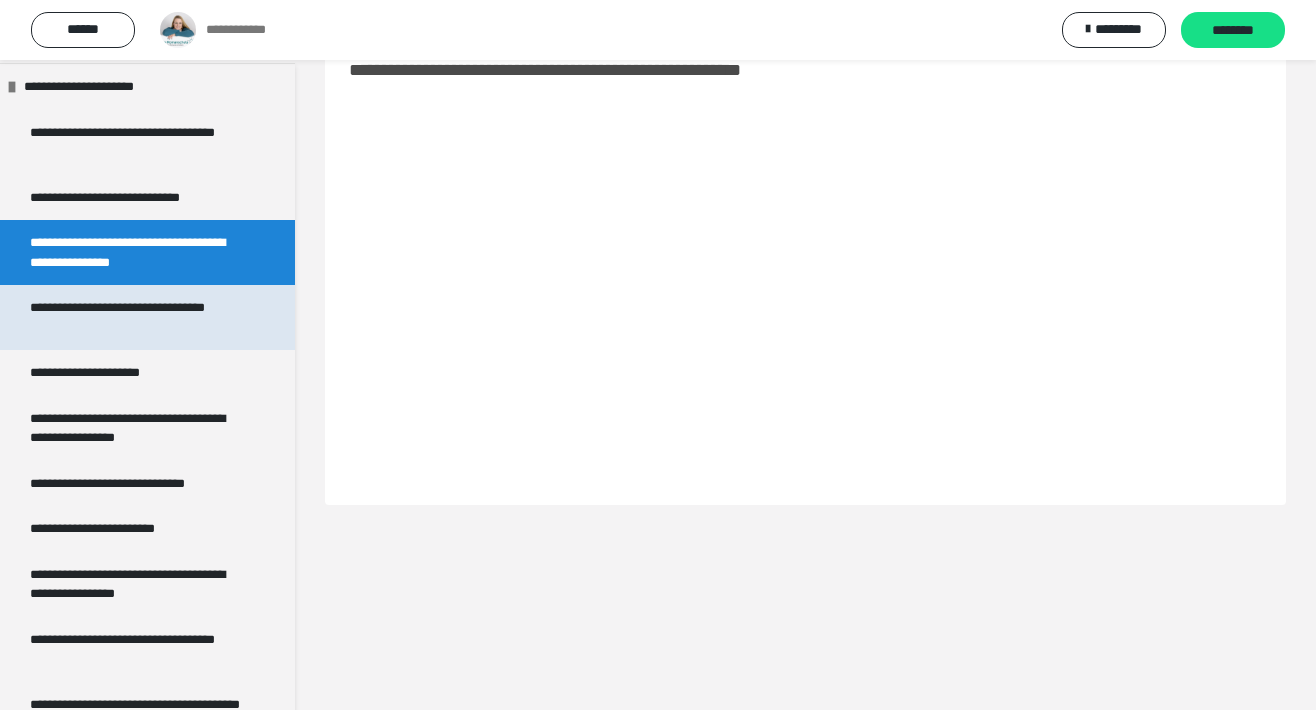 scroll, scrollTop: 1543, scrollLeft: 0, axis: vertical 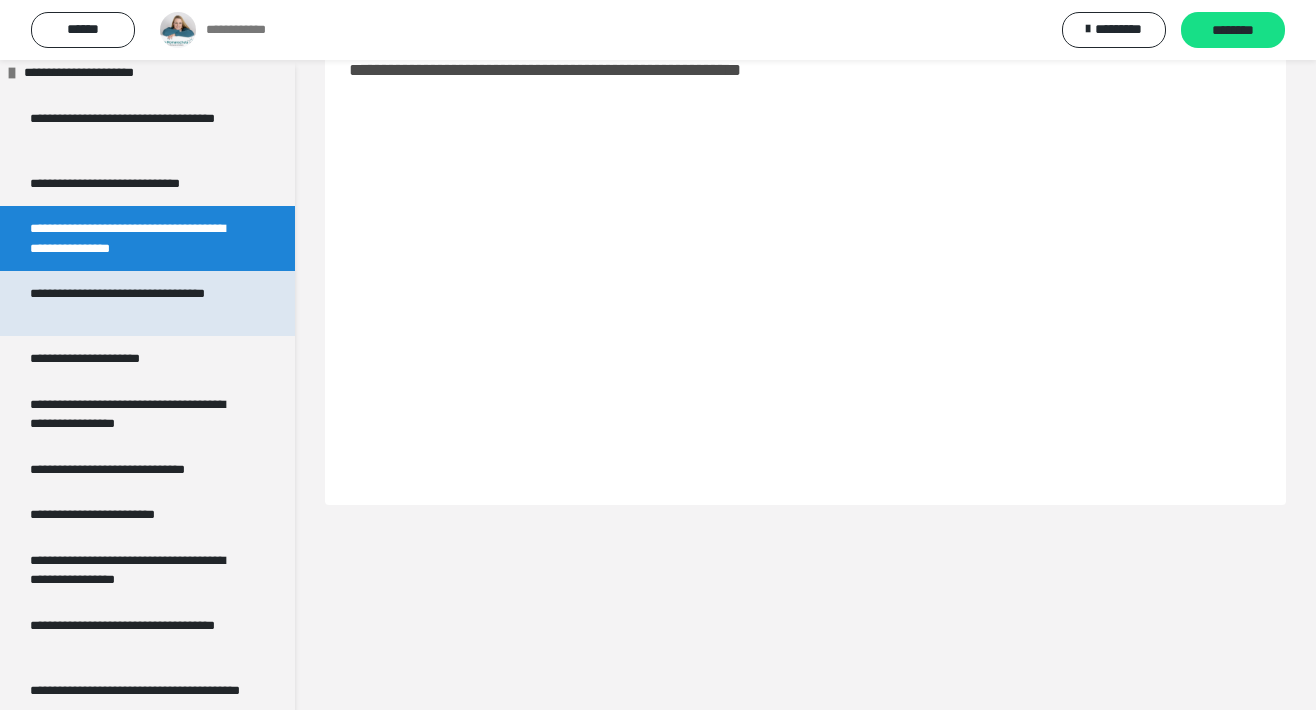 click on "**********" at bounding box center (139, 303) 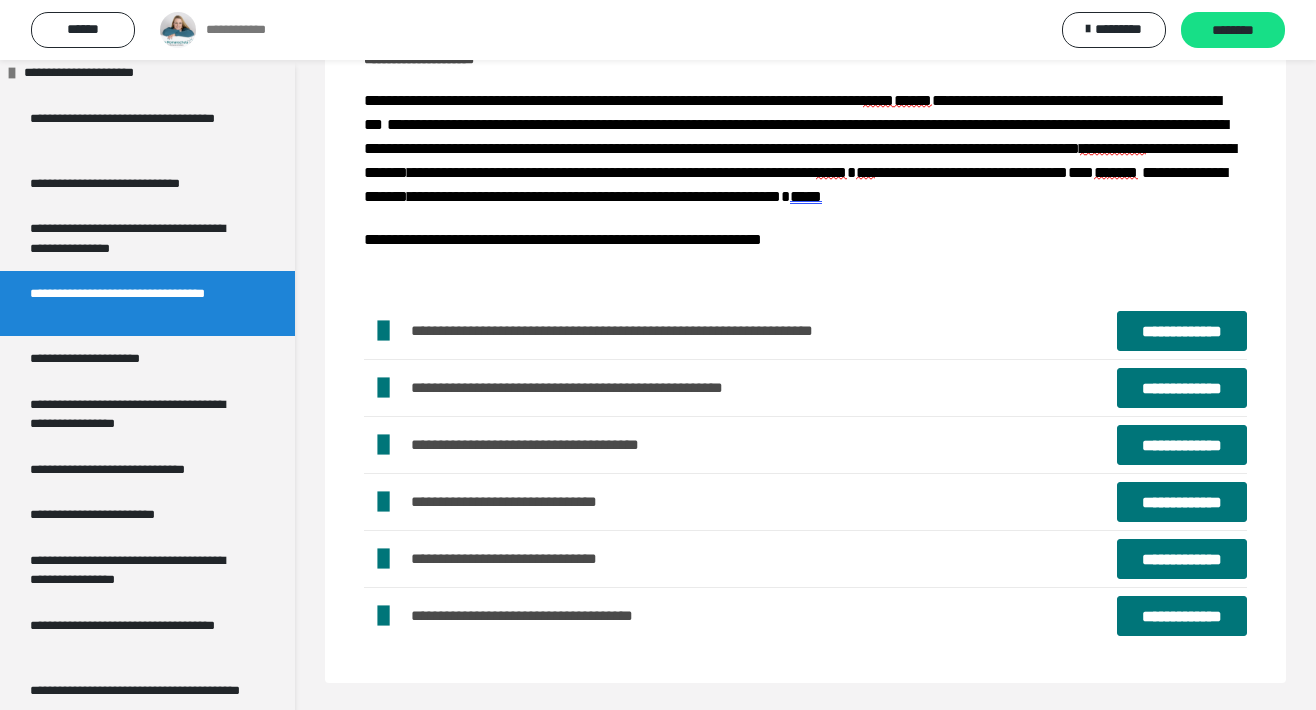 scroll, scrollTop: 534, scrollLeft: 0, axis: vertical 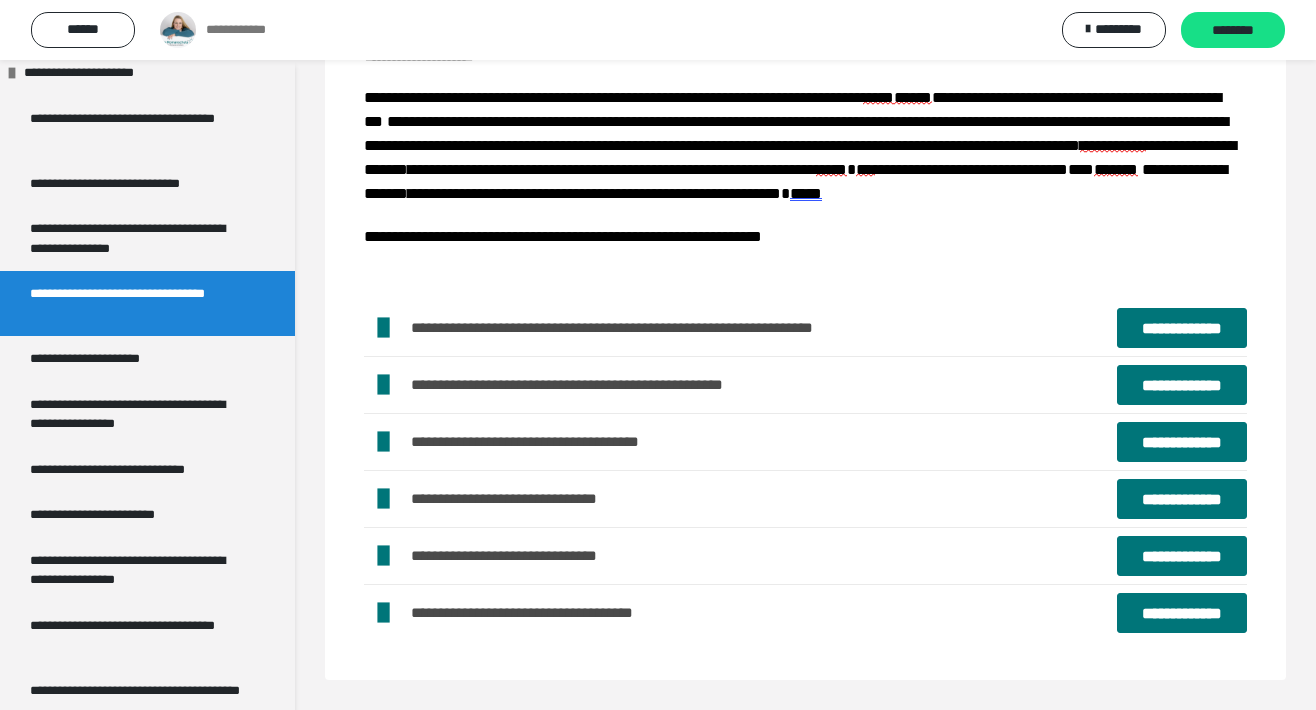 click on "**********" at bounding box center [1182, 385] 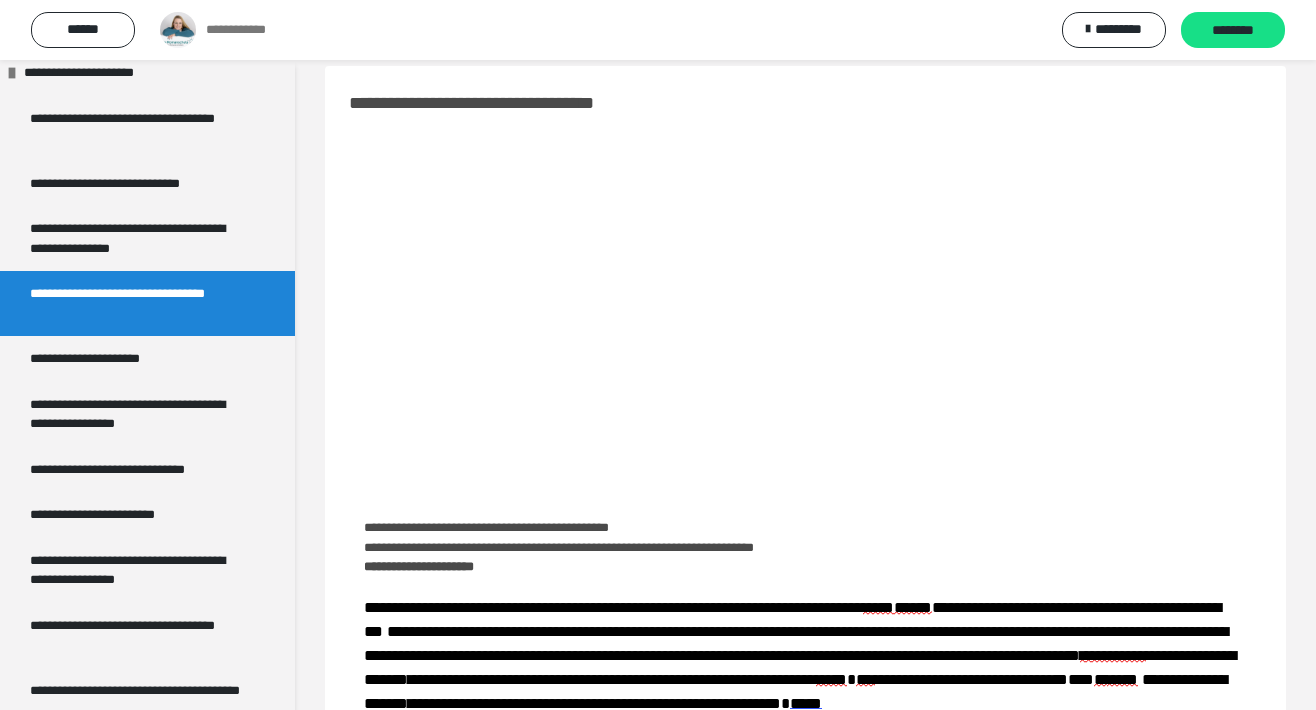 scroll, scrollTop: 46, scrollLeft: 0, axis: vertical 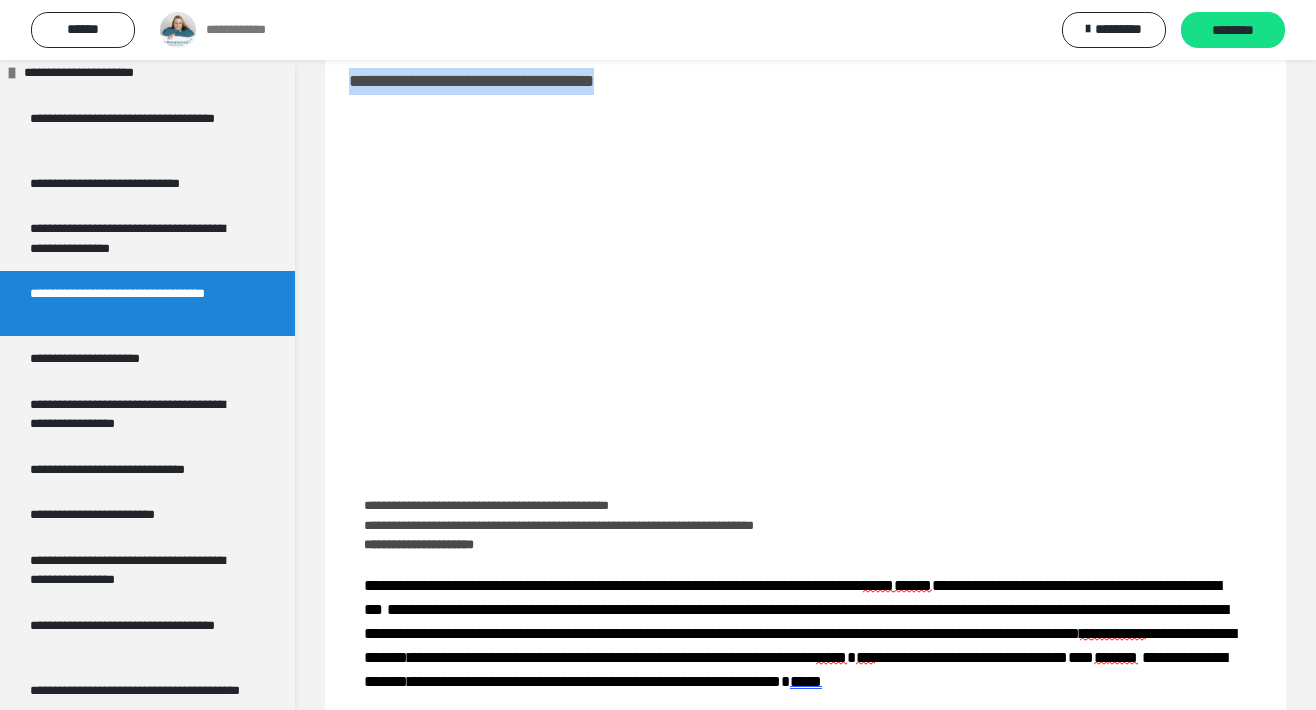 drag, startPoint x: 658, startPoint y: 84, endPoint x: 343, endPoint y: 87, distance: 315.01428 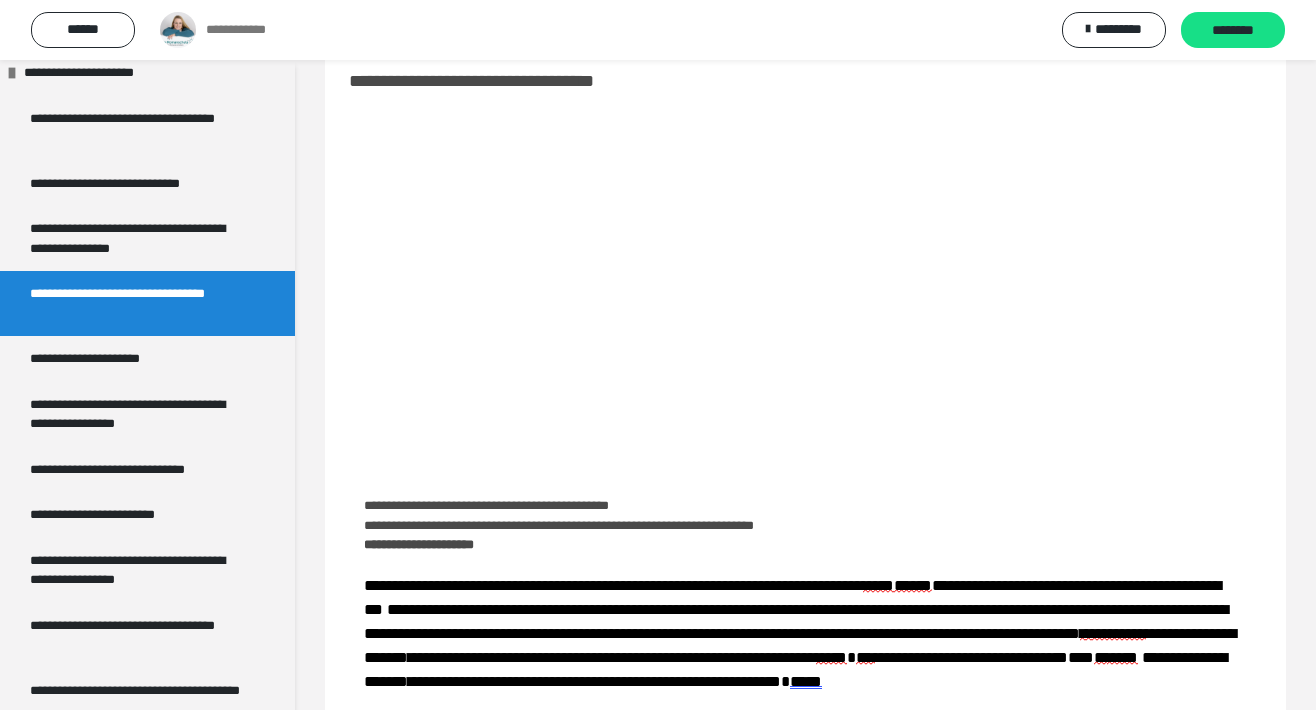 click at bounding box center [805, 293] 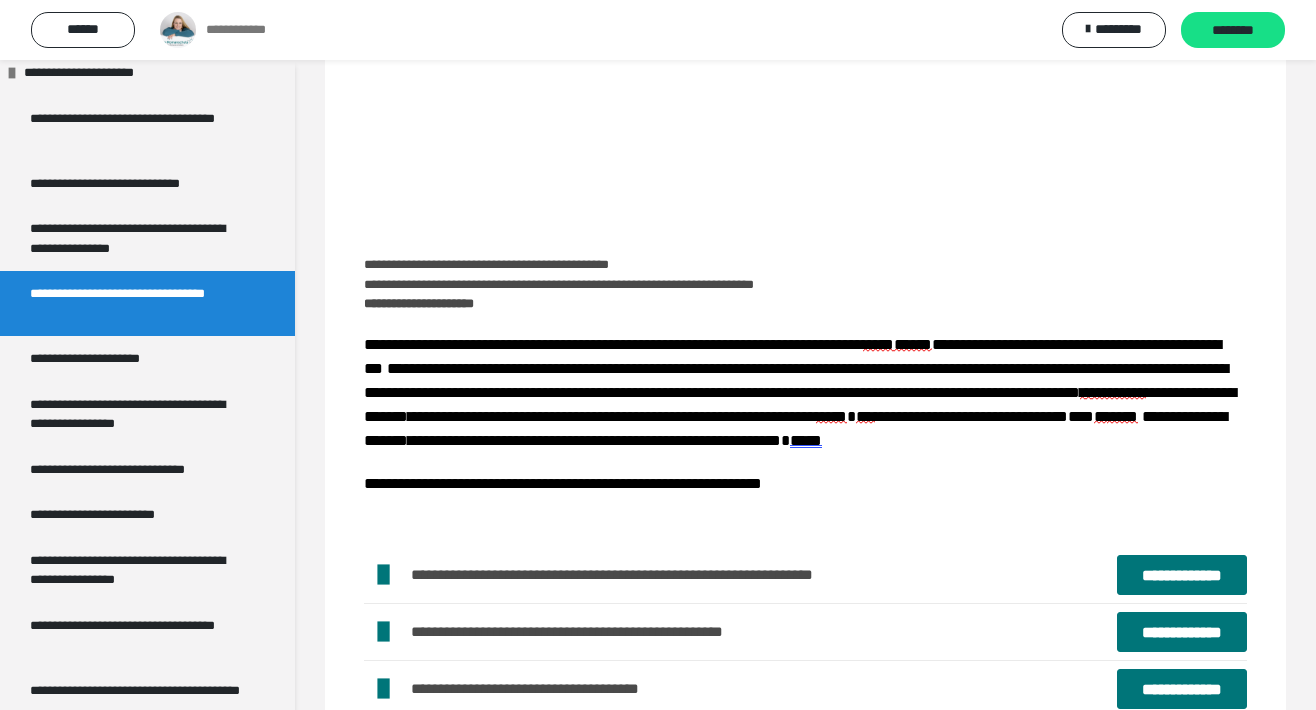 scroll, scrollTop: 283, scrollLeft: 0, axis: vertical 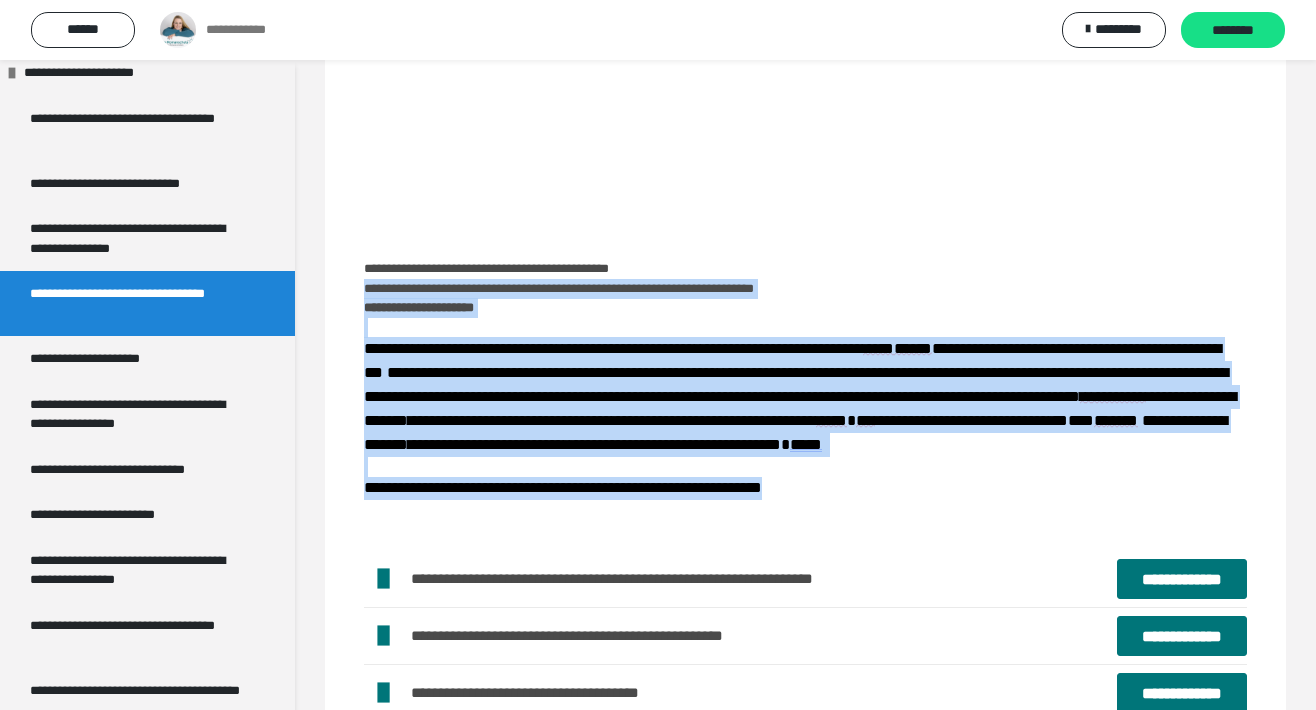 drag, startPoint x: 365, startPoint y: 292, endPoint x: 887, endPoint y: 510, distance: 565.6925 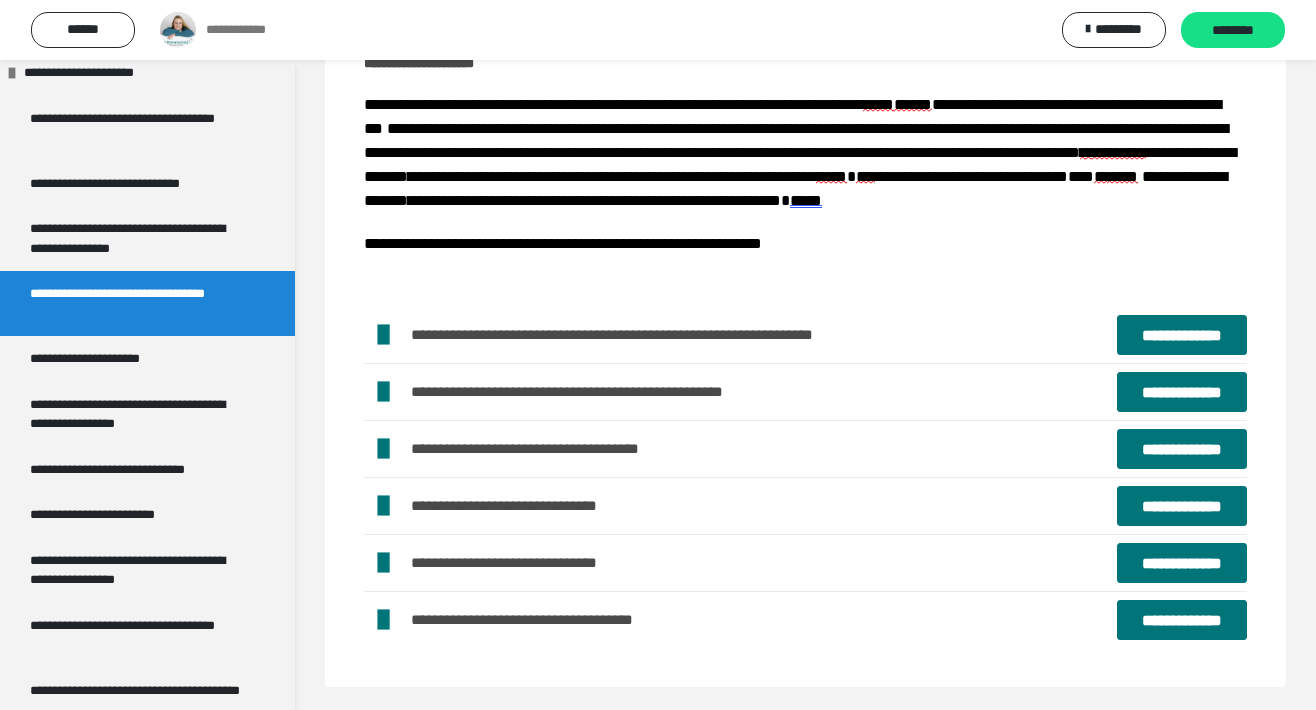 scroll, scrollTop: 534, scrollLeft: 0, axis: vertical 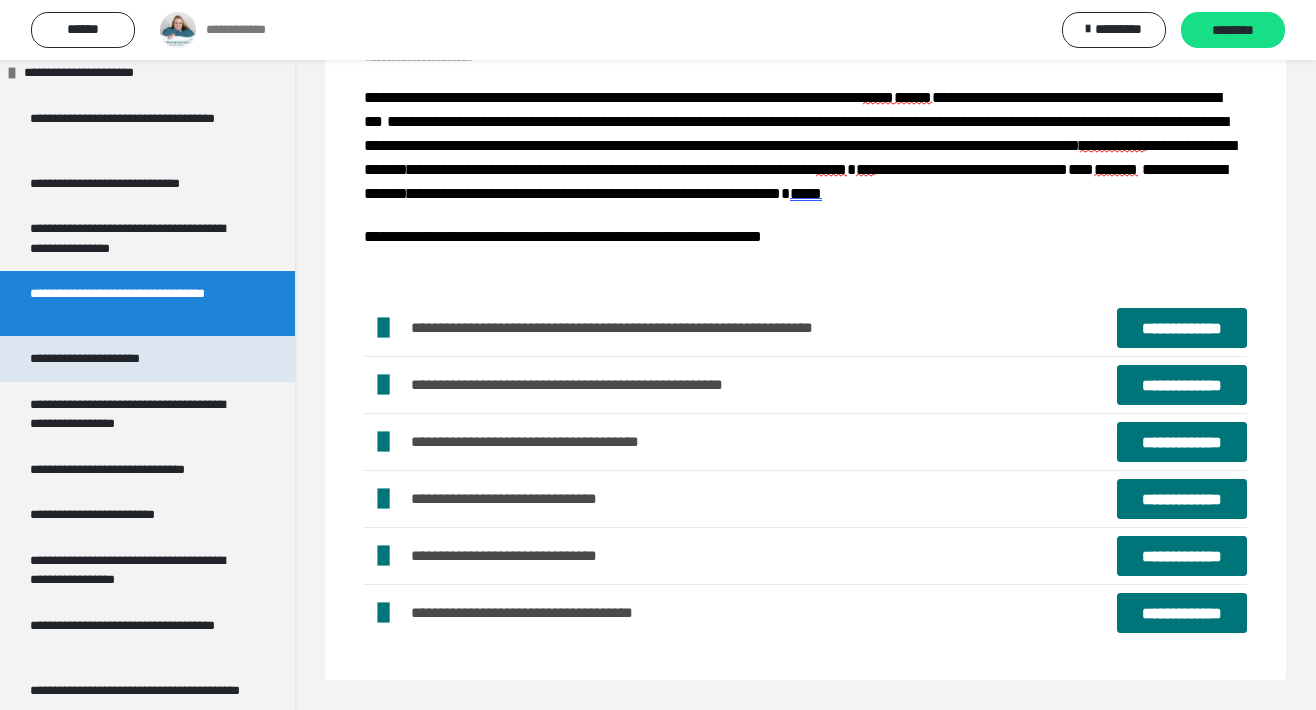click on "**********" at bounding box center (109, 359) 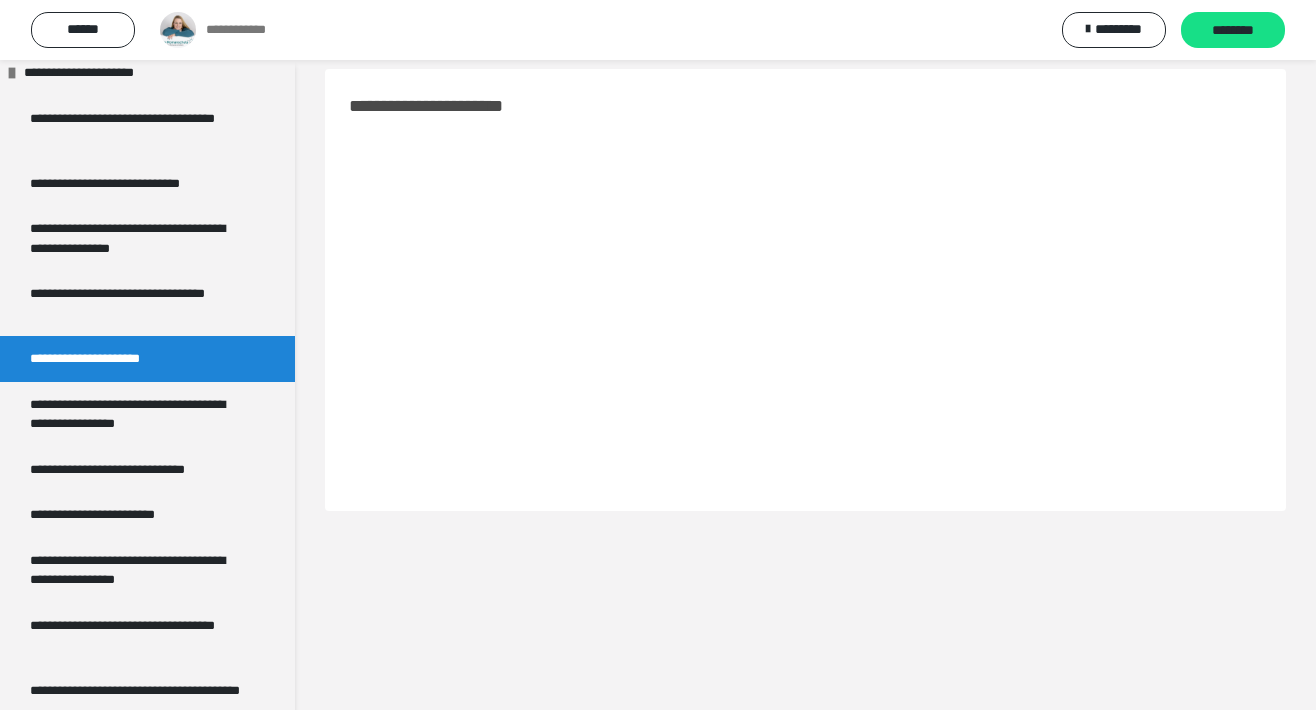 scroll, scrollTop: 0, scrollLeft: 0, axis: both 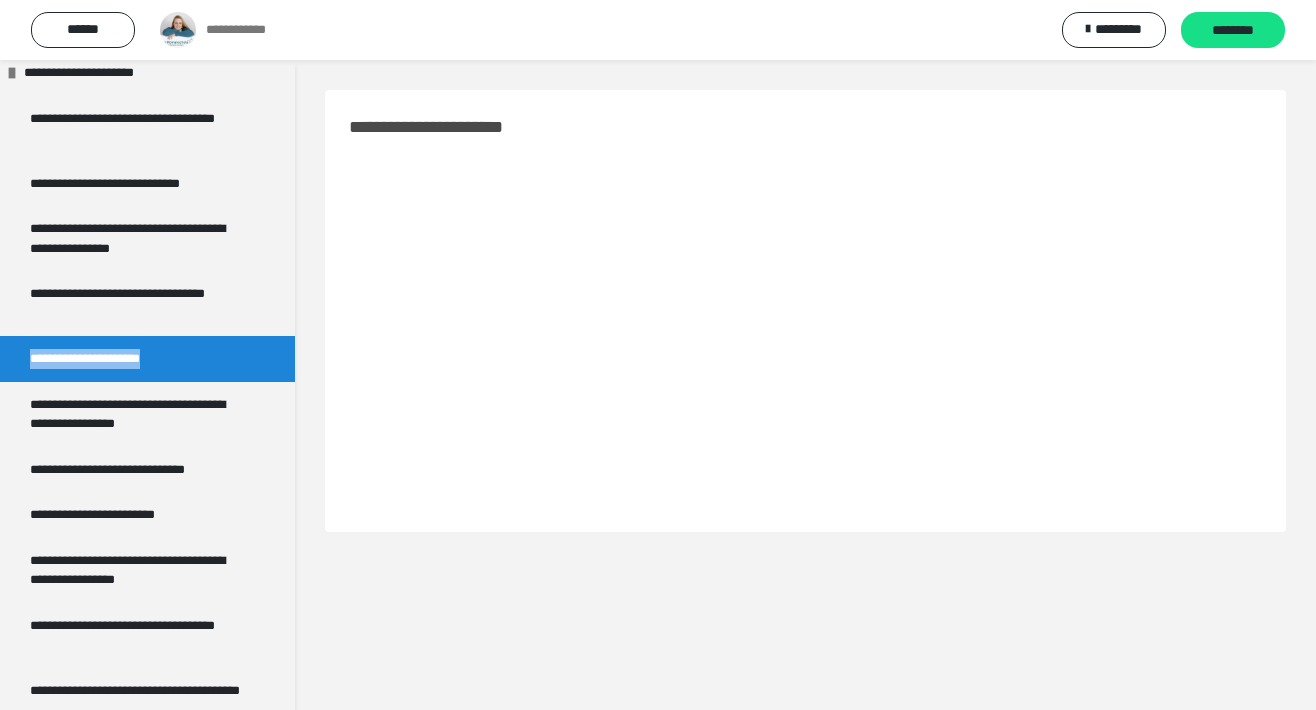 drag, startPoint x: 195, startPoint y: 355, endPoint x: 27, endPoint y: 361, distance: 168.1071 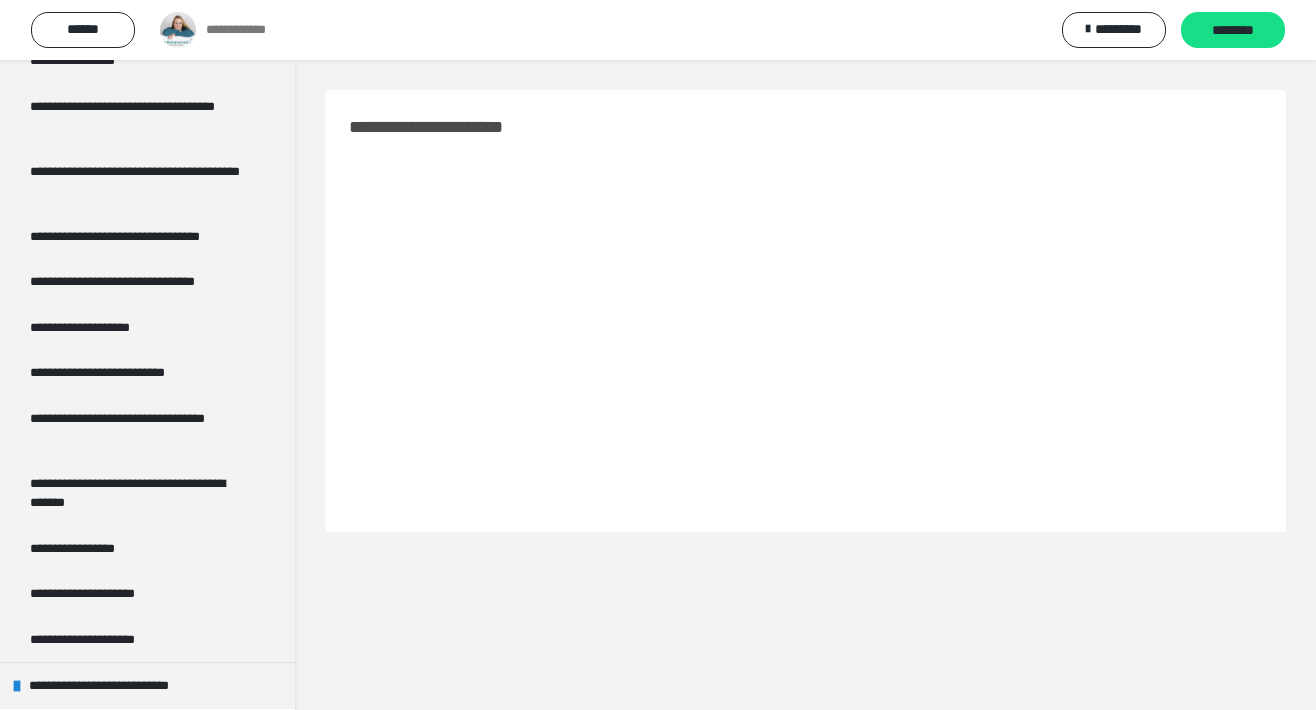 scroll, scrollTop: 2066, scrollLeft: 0, axis: vertical 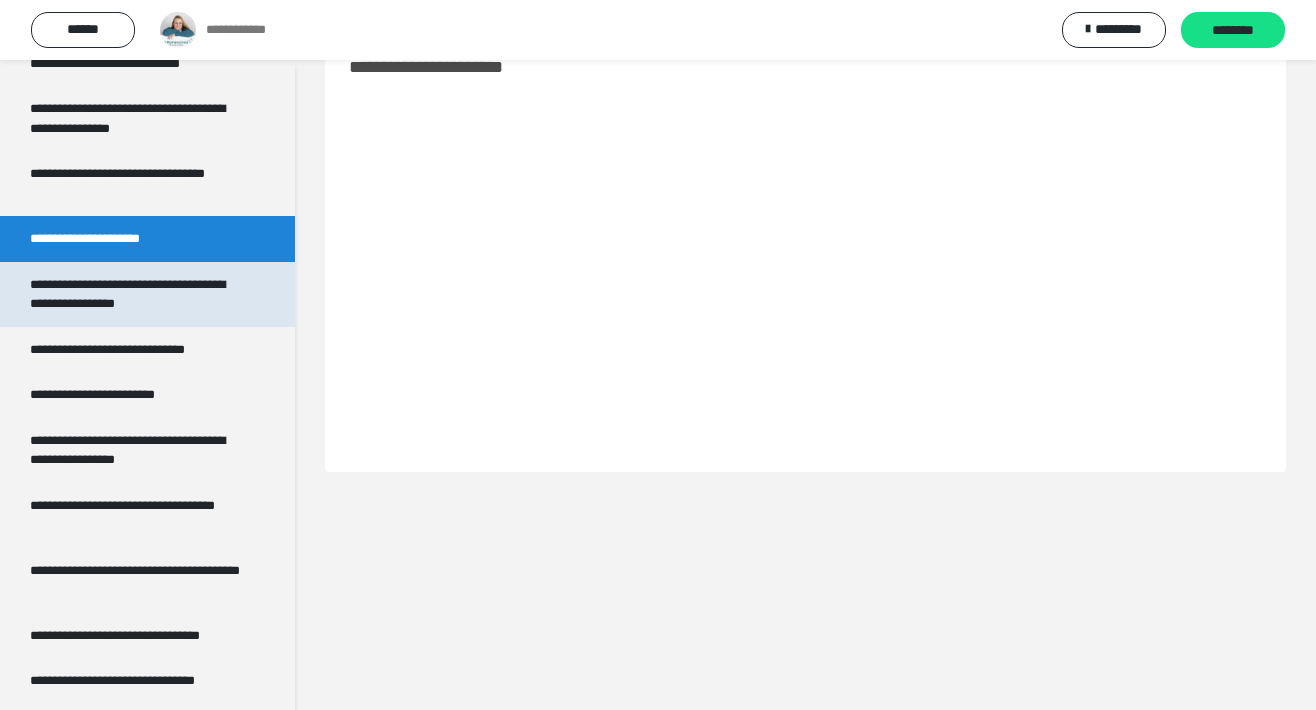 click on "**********" at bounding box center (139, 294) 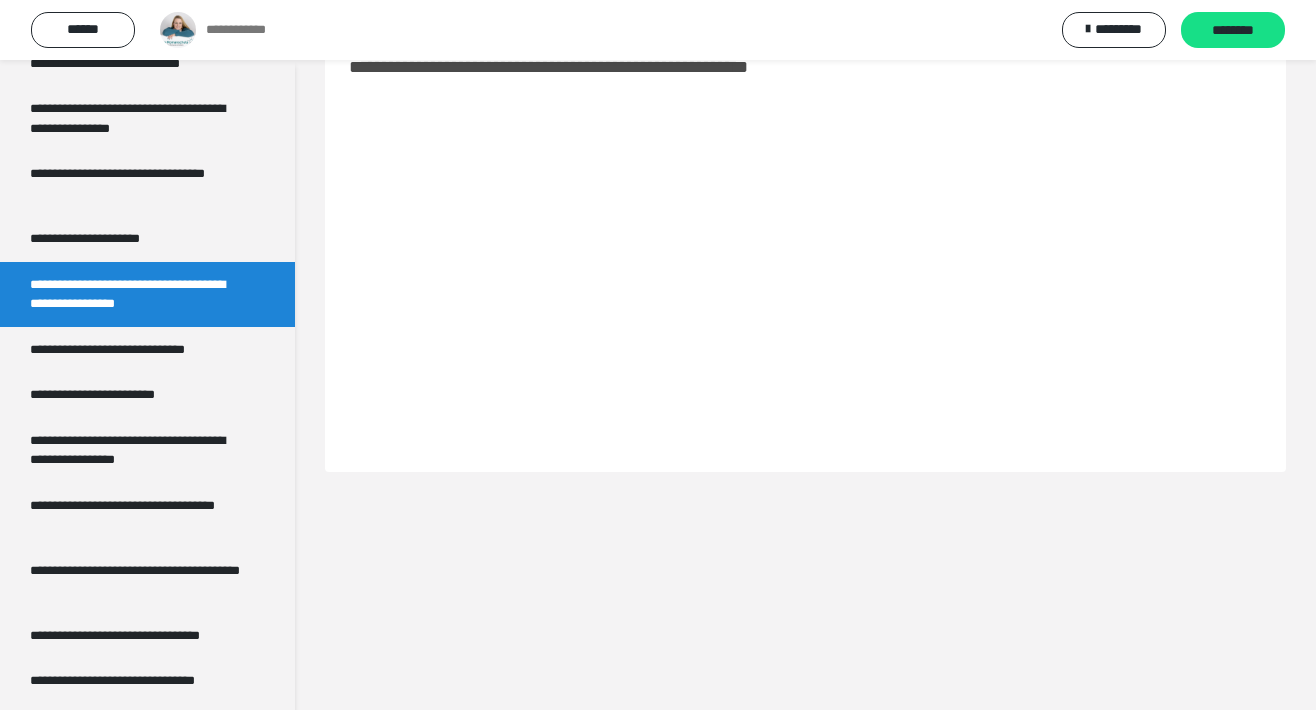 click on "**********" at bounding box center (805, 355) 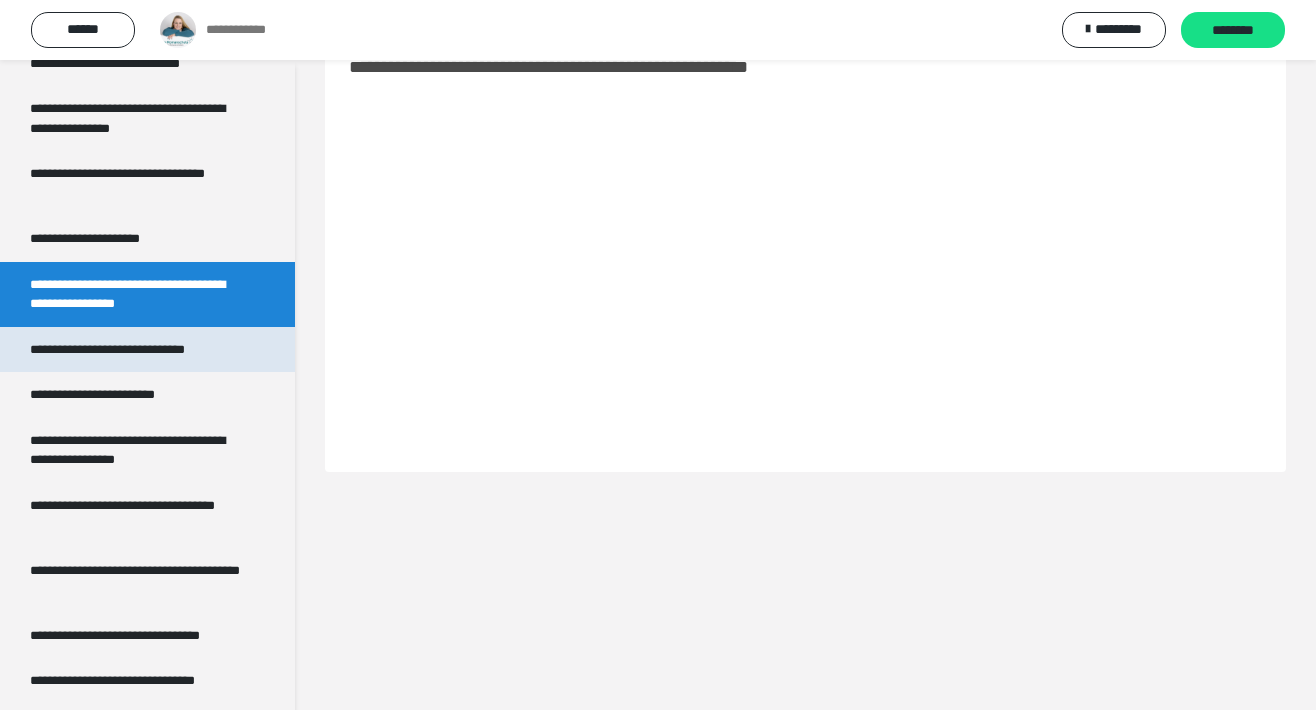 click on "**********" at bounding box center [136, 350] 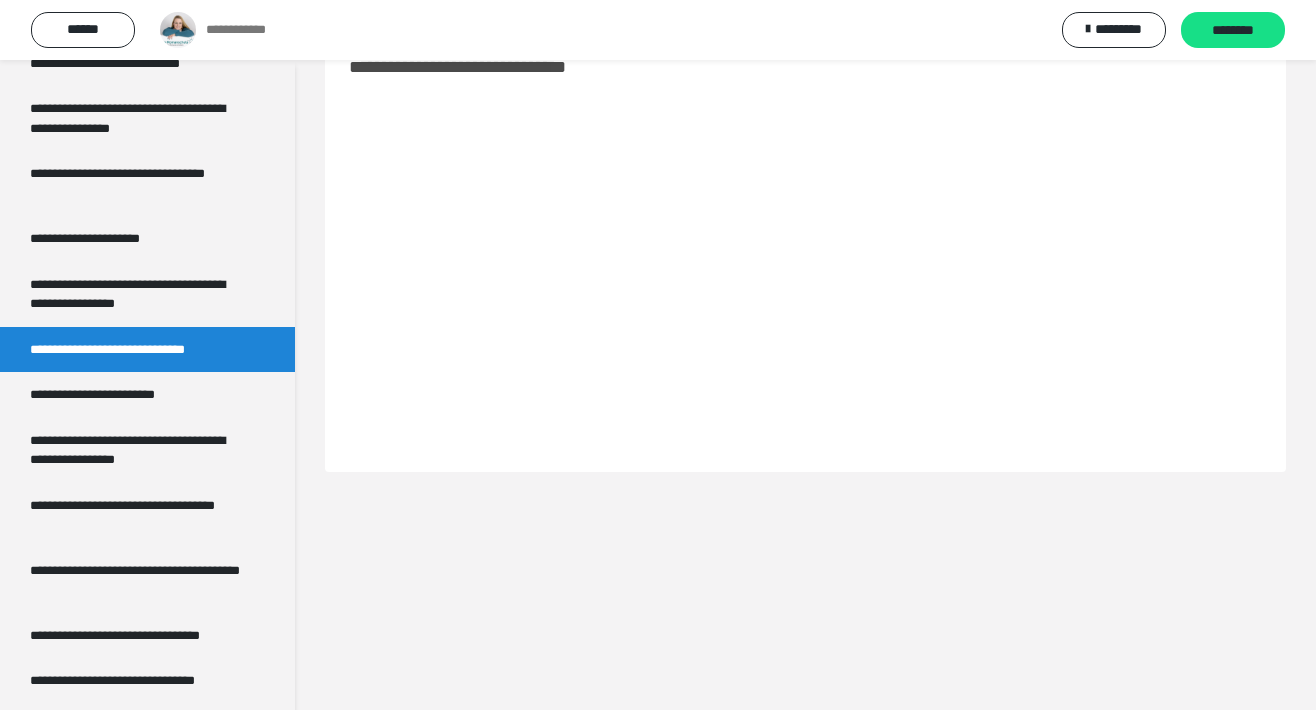 click on "**********" at bounding box center [805, 355] 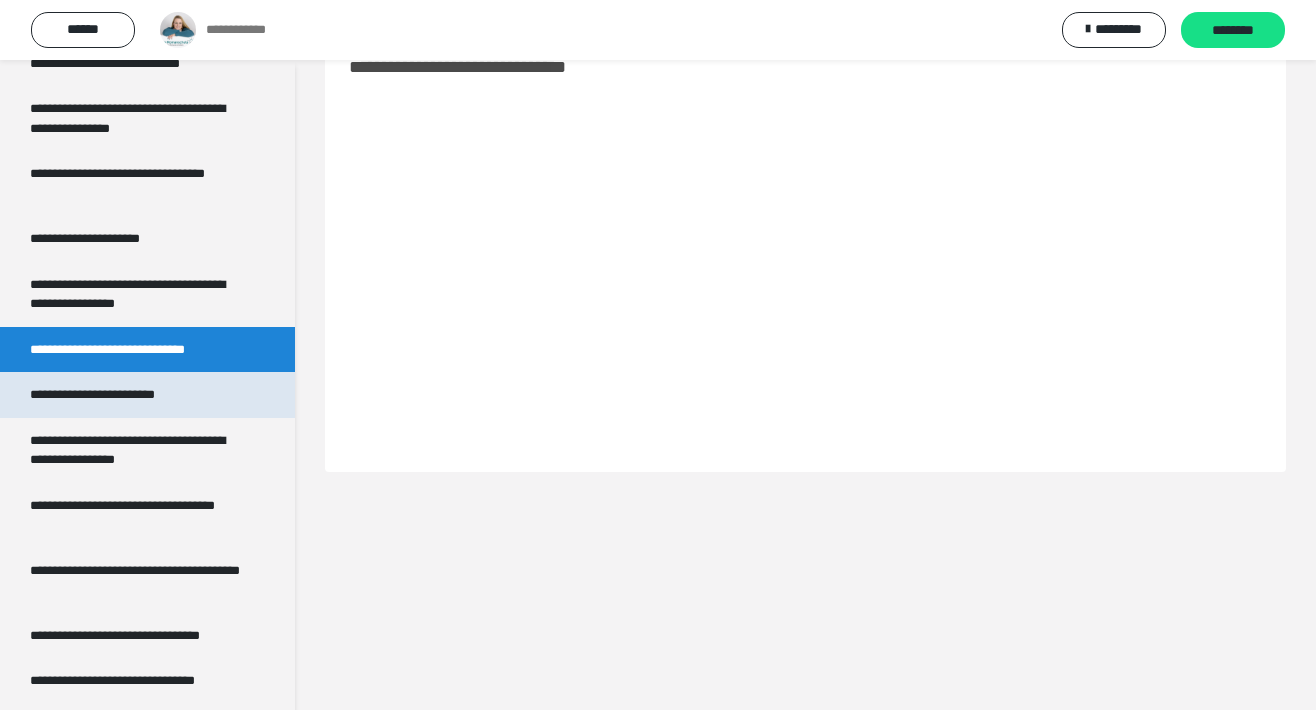 click on "**********" at bounding box center (113, 395) 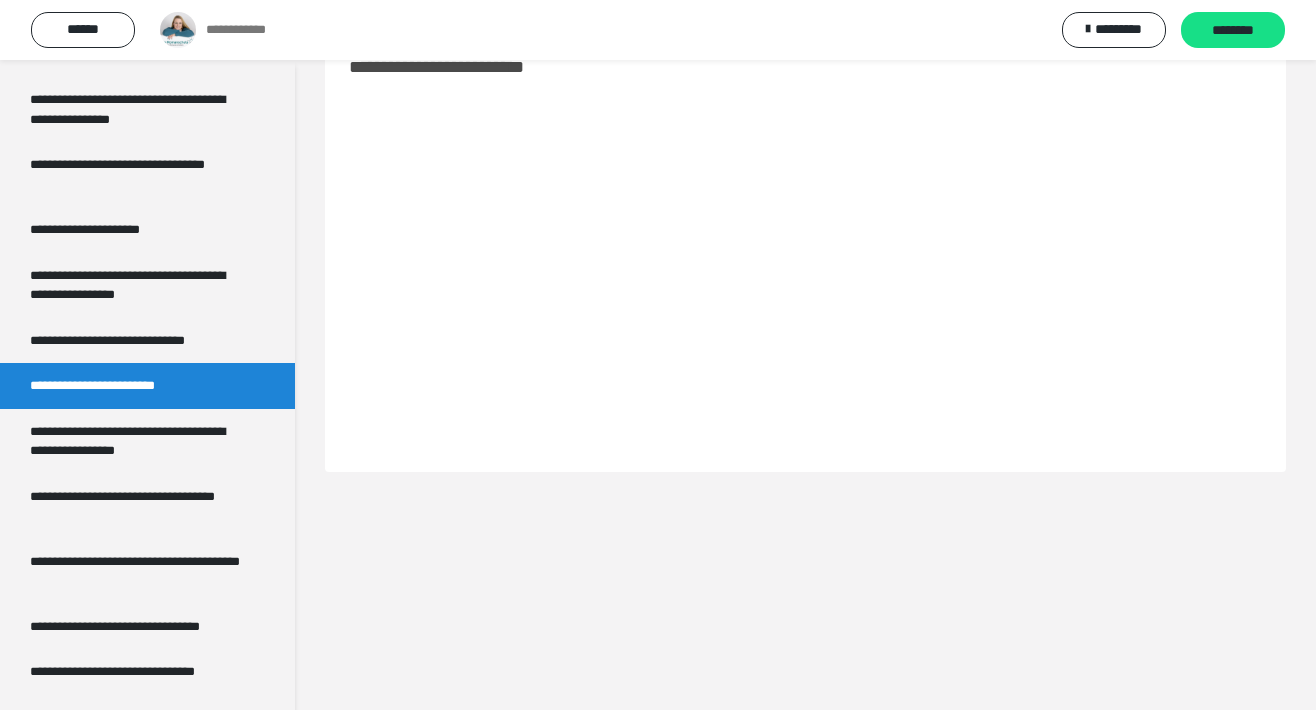scroll, scrollTop: 1654, scrollLeft: 0, axis: vertical 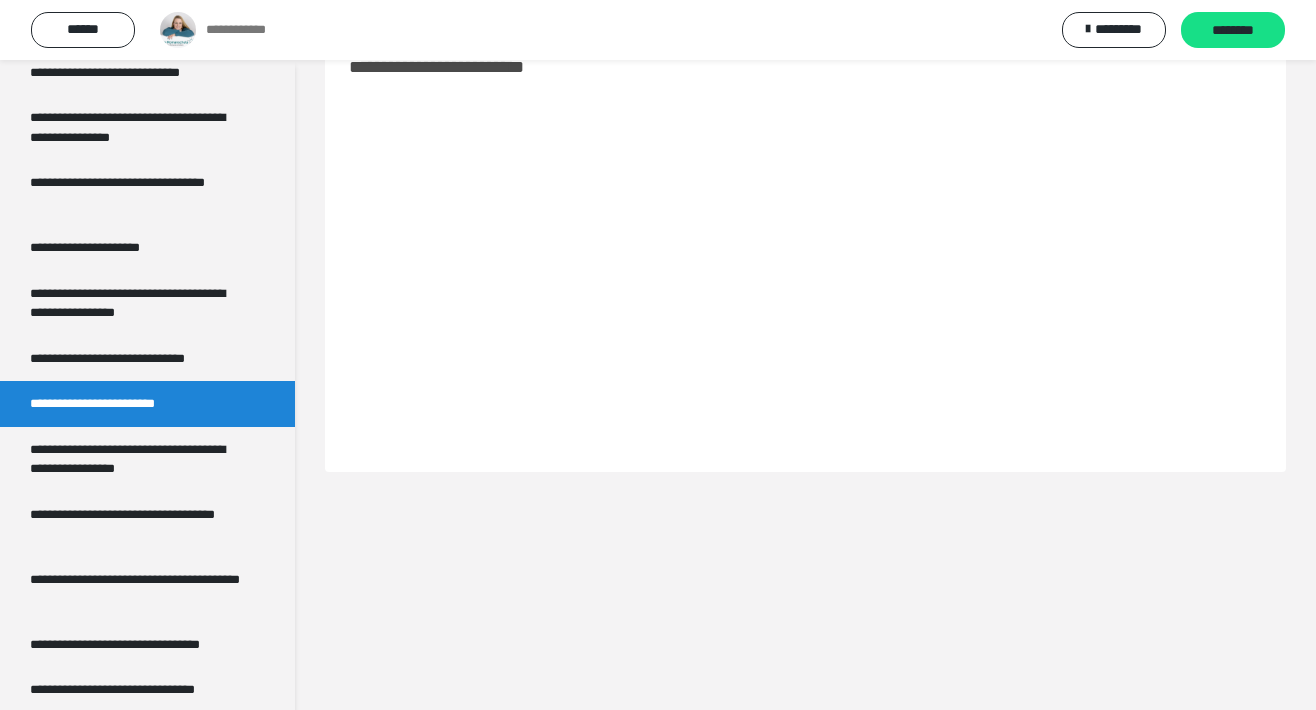 click on "**********" at bounding box center (805, 355) 